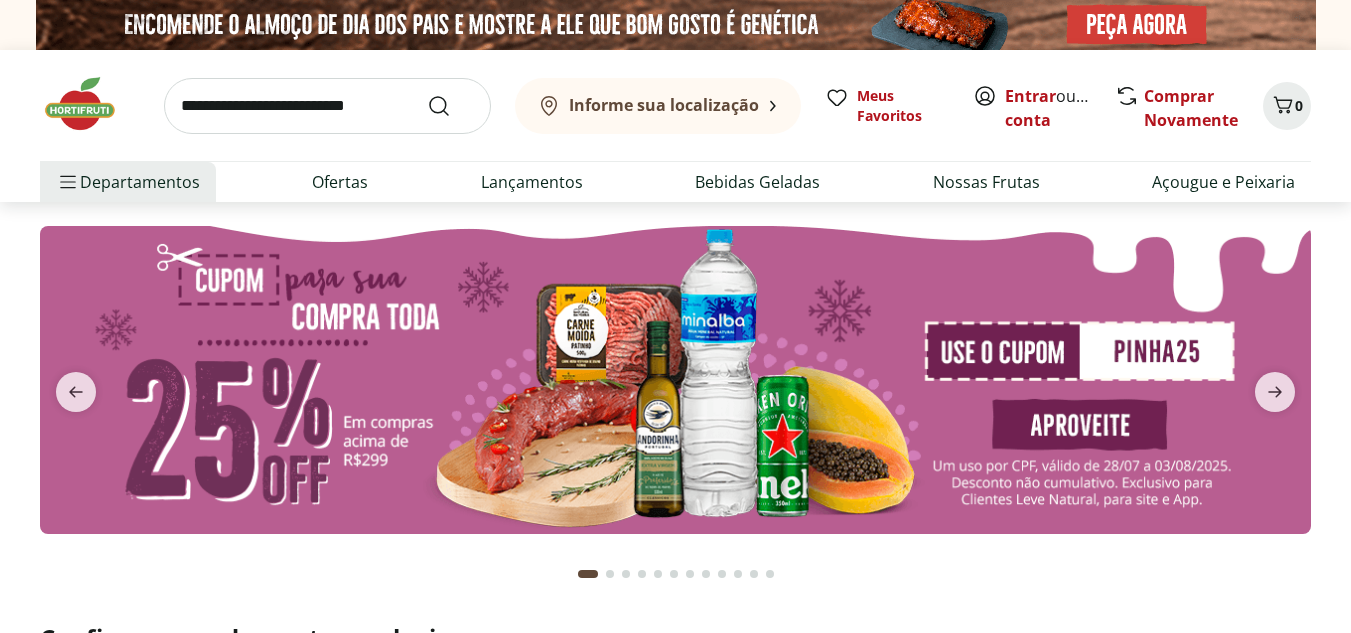 scroll, scrollTop: 0, scrollLeft: 0, axis: both 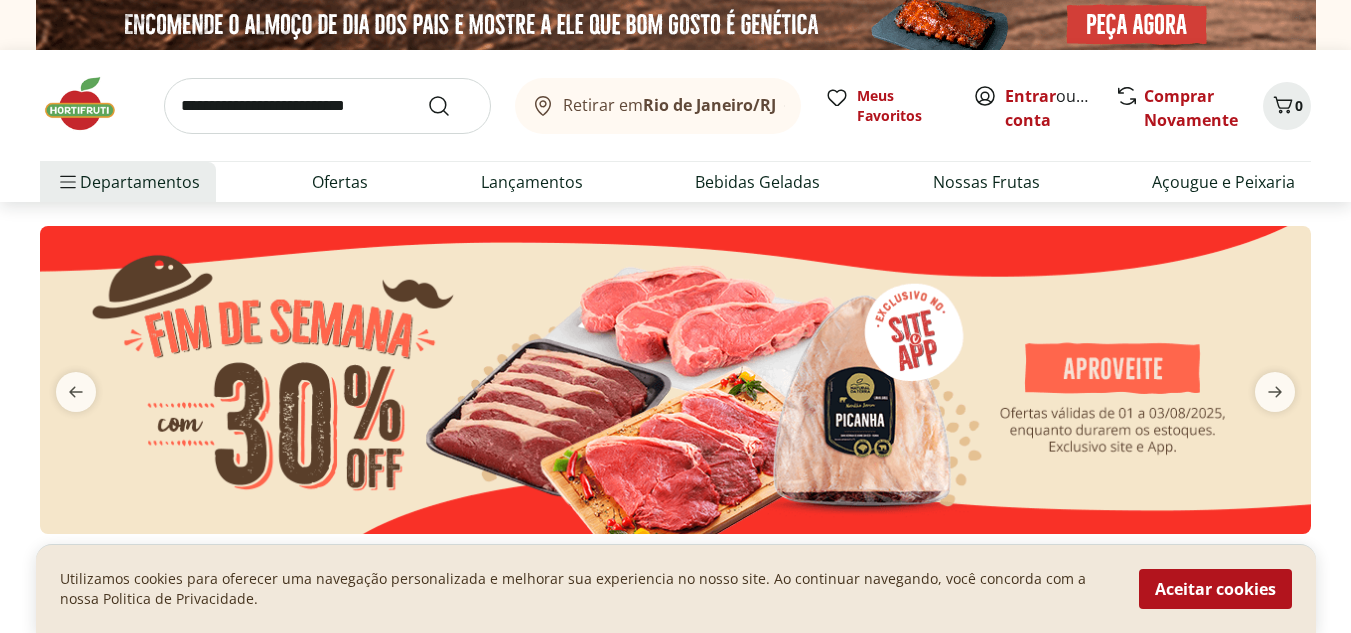 click on "Retirar em  Rio de Janeiro/RJ Meus Favoritos Entrar  ou  Criar conta Comprar Novamente 0" at bounding box center (675, 105) 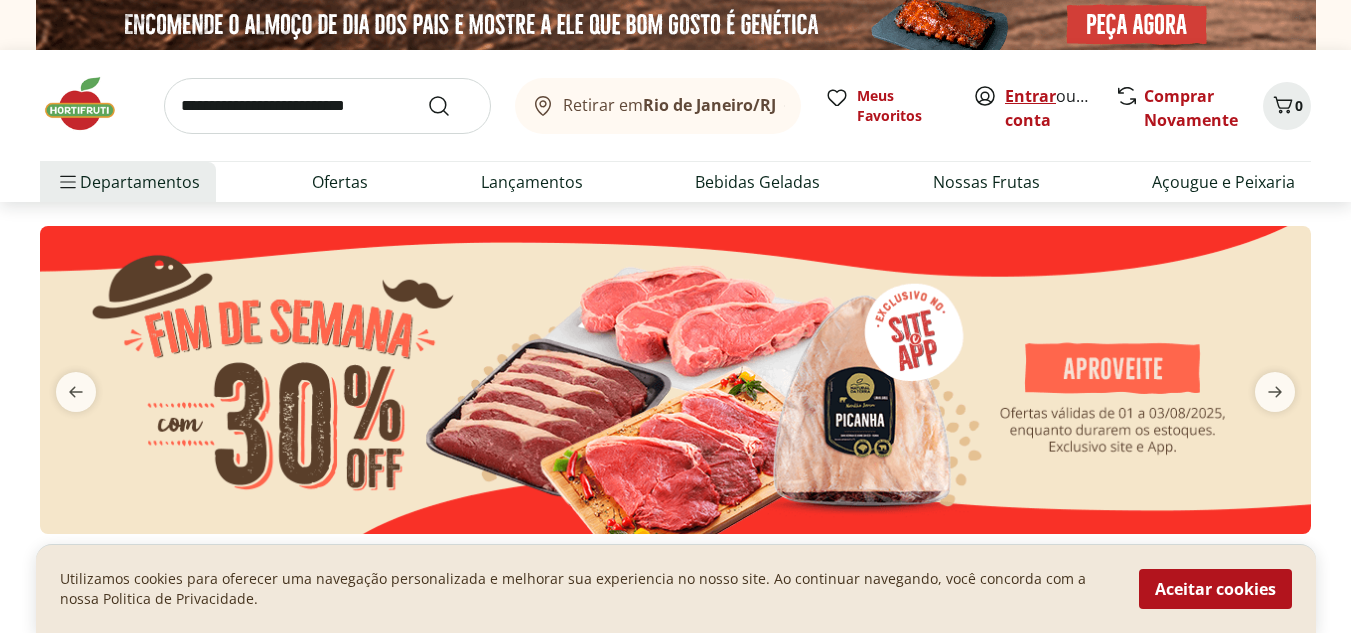 click on "Entrar" at bounding box center (1030, 96) 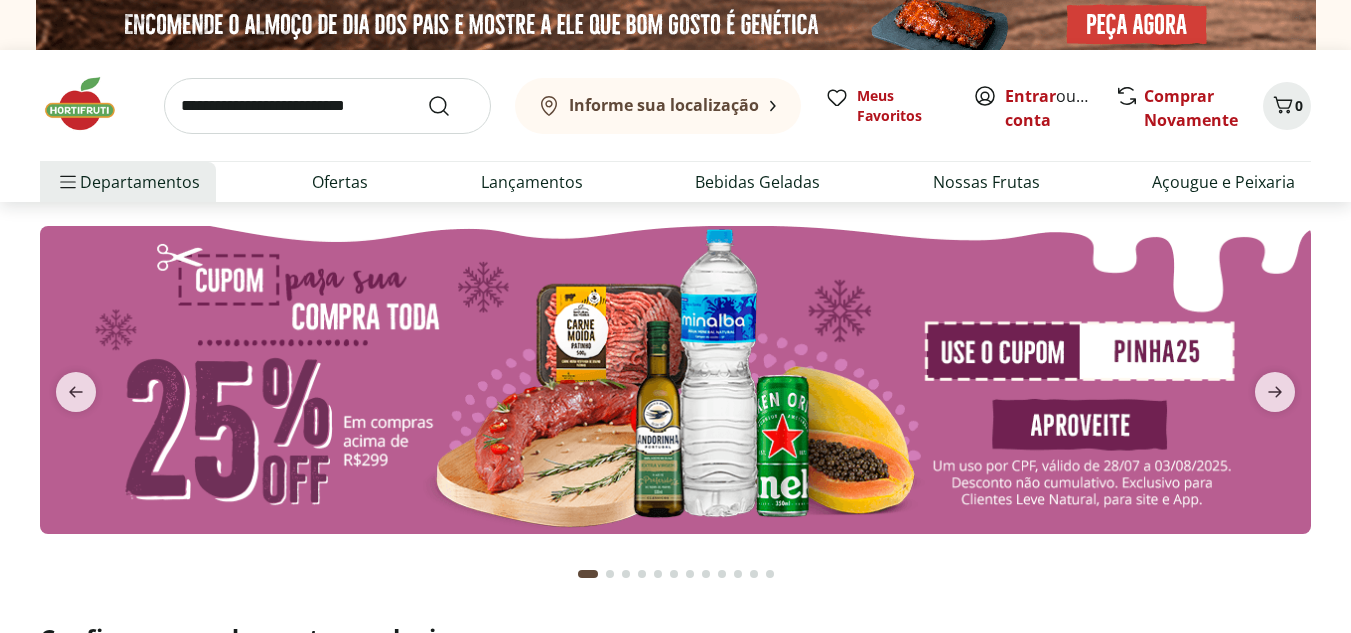 scroll, scrollTop: 0, scrollLeft: 0, axis: both 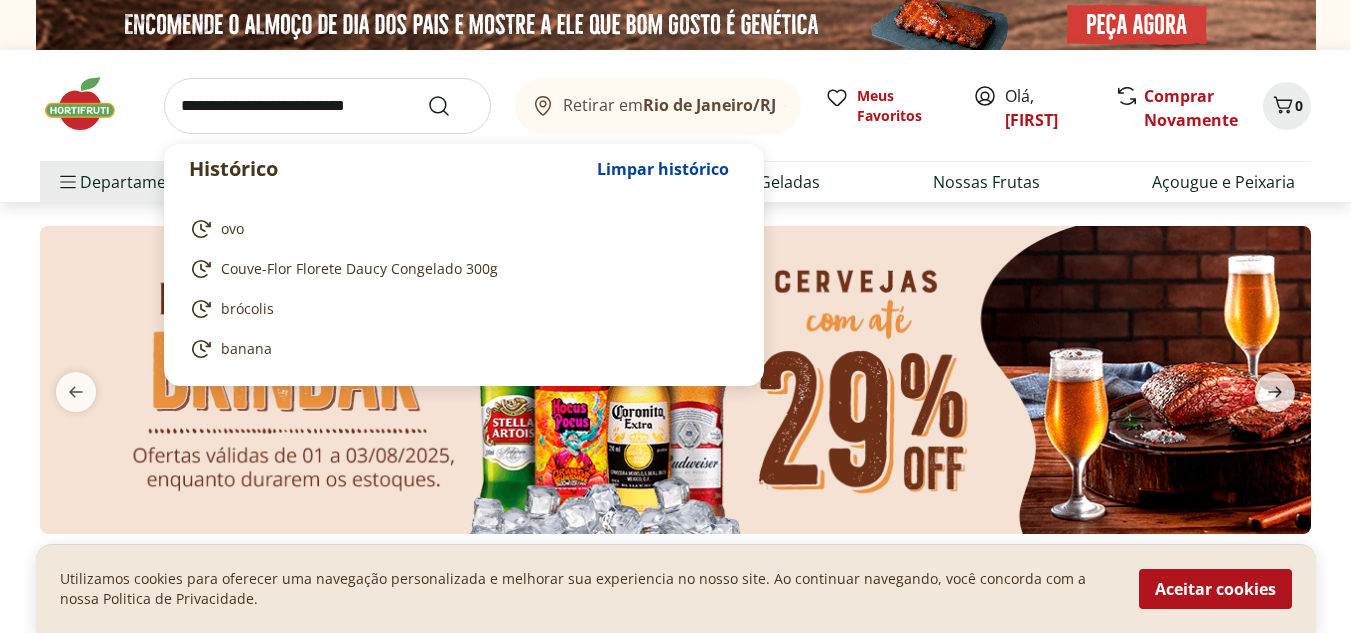 click at bounding box center (327, 106) 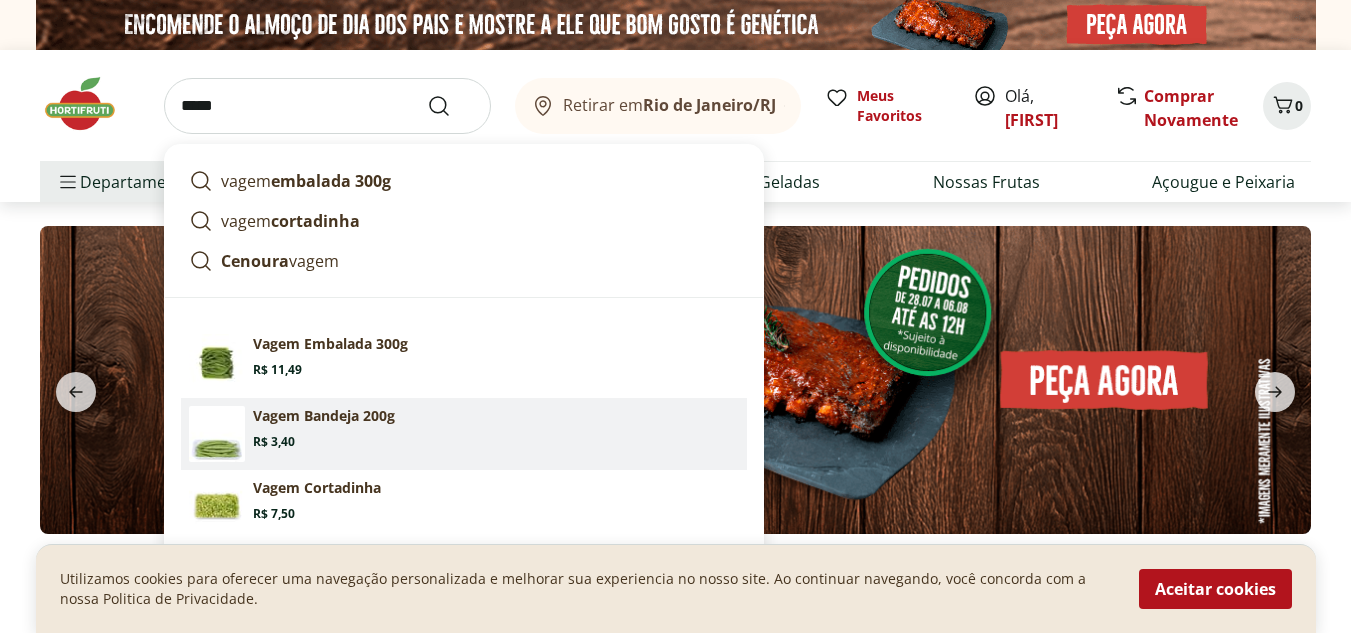 click on "Vagem Bandeja 200g Price: R$ 3,40" at bounding box center [496, 428] 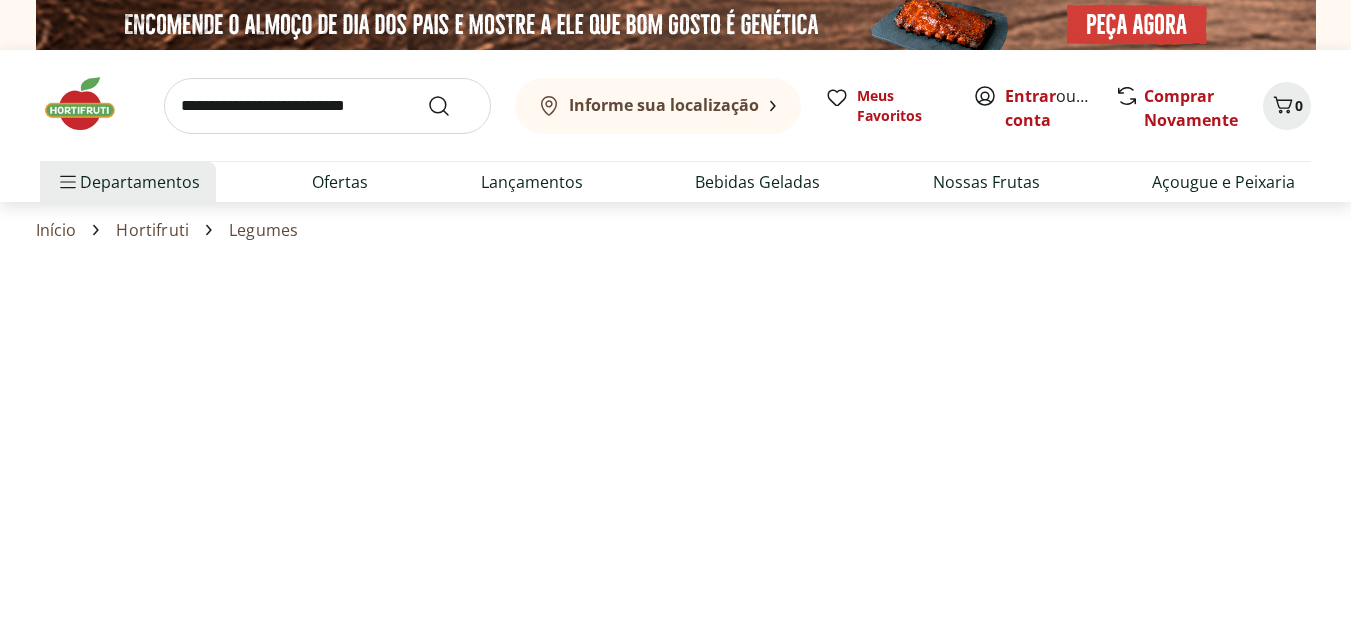 scroll, scrollTop: 0, scrollLeft: 0, axis: both 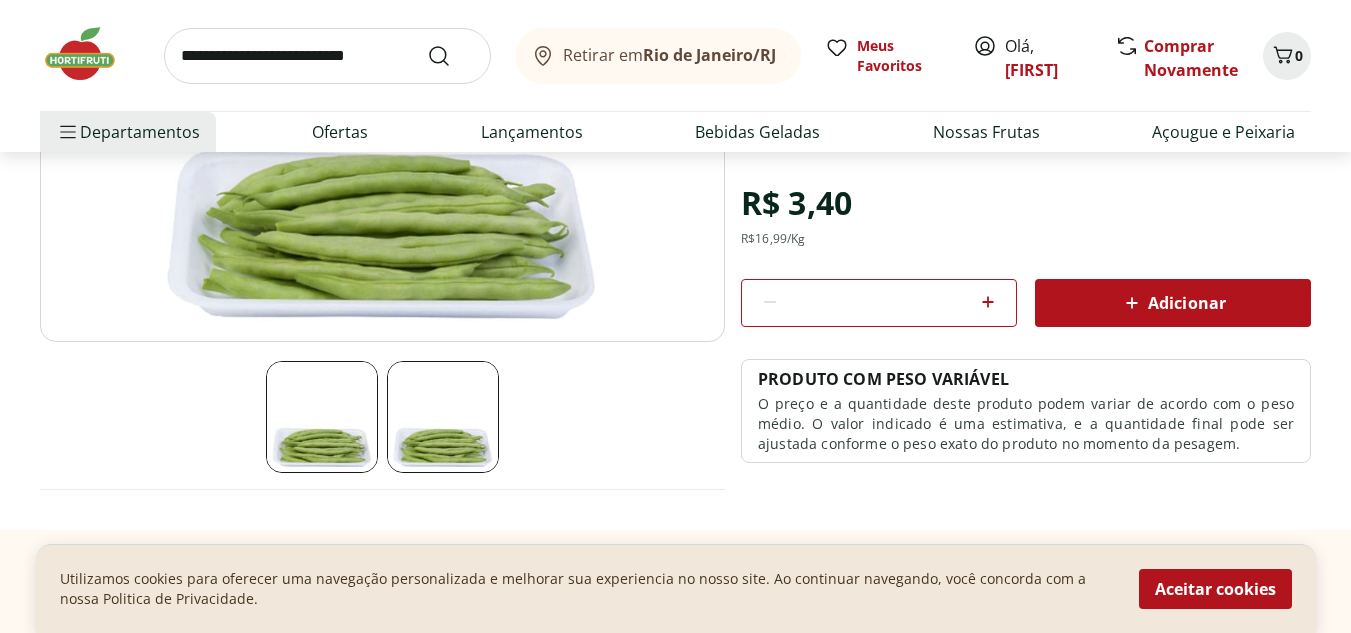 click on "Adicionar" at bounding box center (1173, 303) 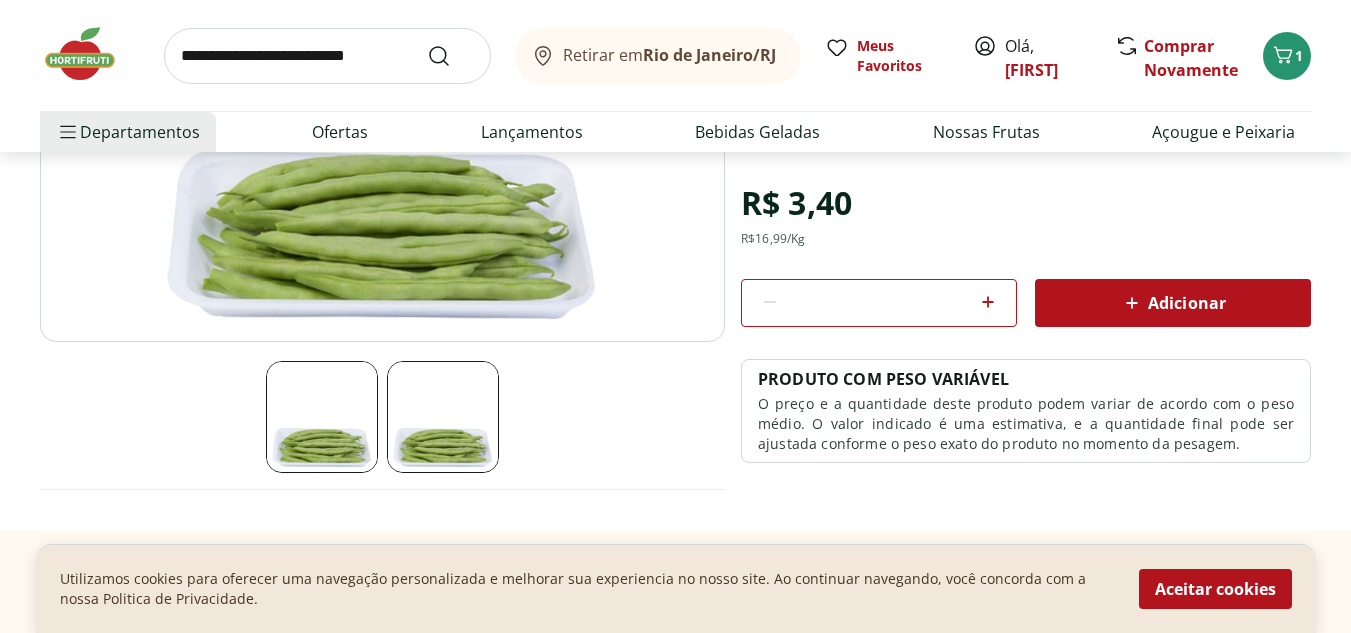 scroll, scrollTop: 0, scrollLeft: 0, axis: both 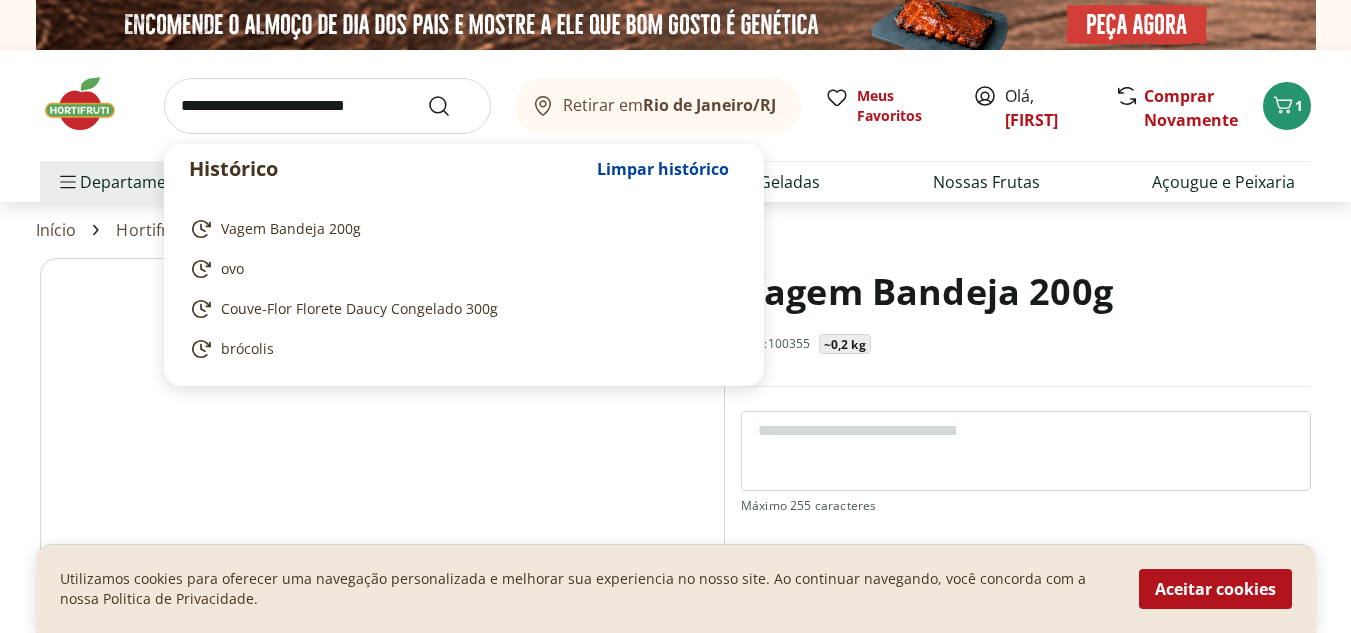 click at bounding box center (327, 106) 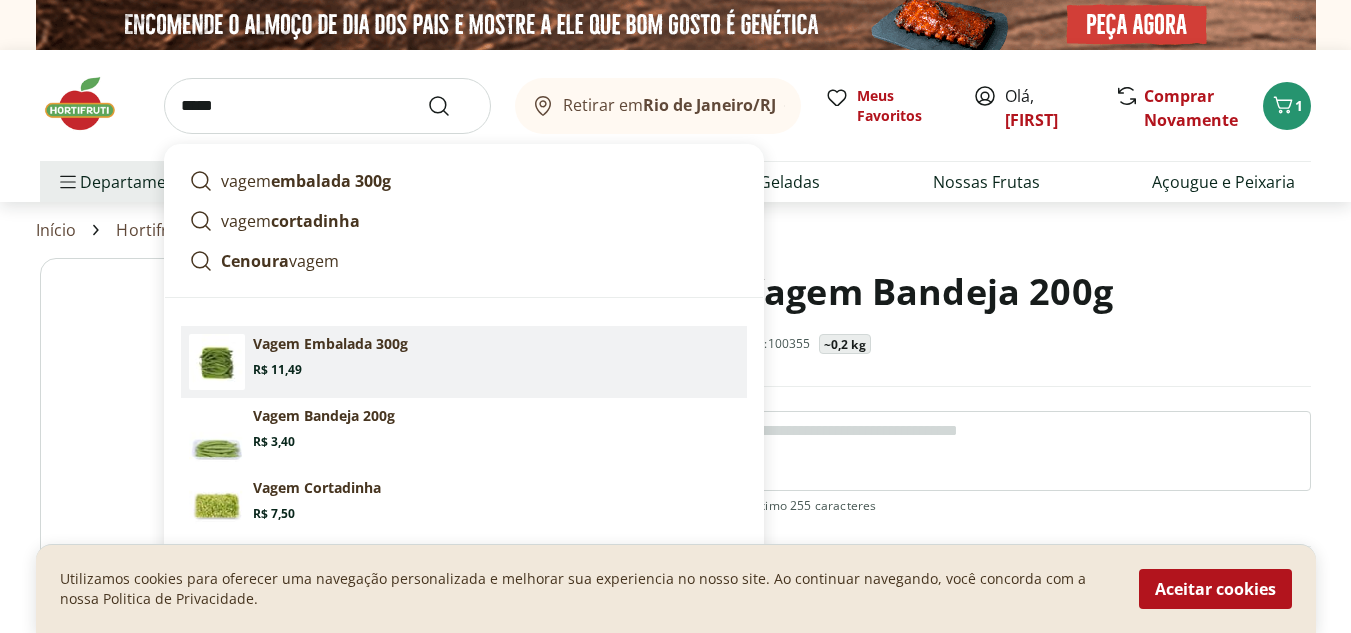 click on "Vagem Embalada 300g" at bounding box center [330, 344] 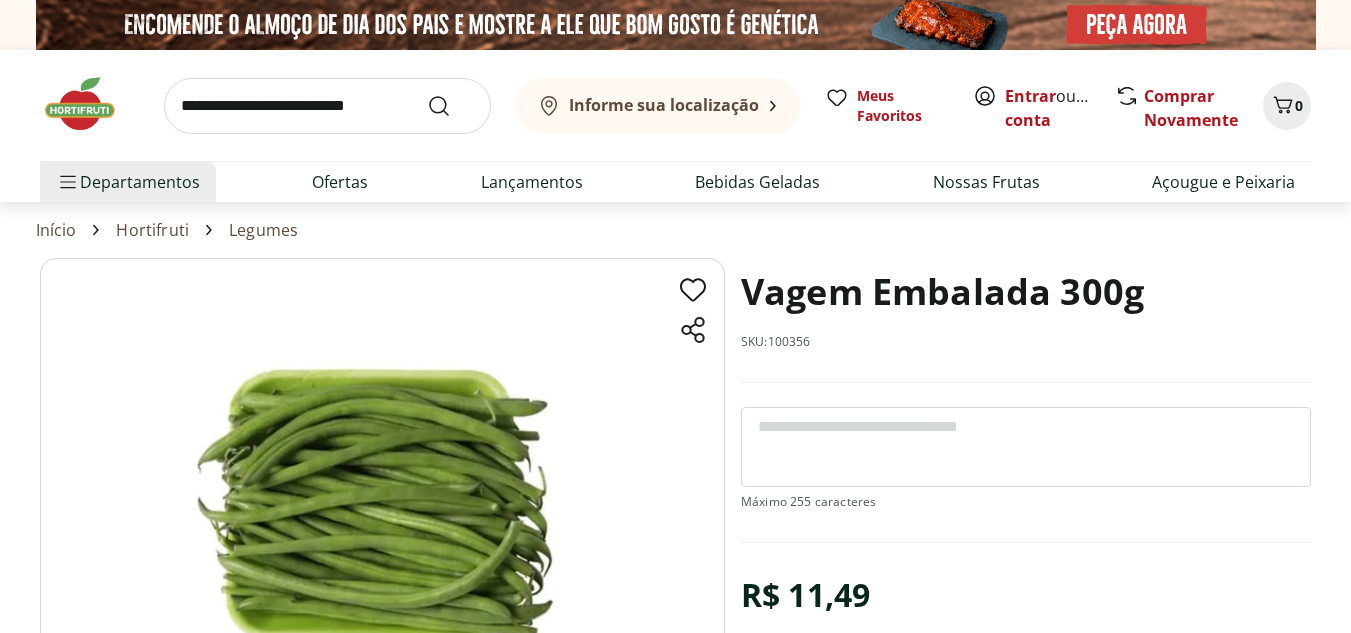 scroll, scrollTop: 0, scrollLeft: 0, axis: both 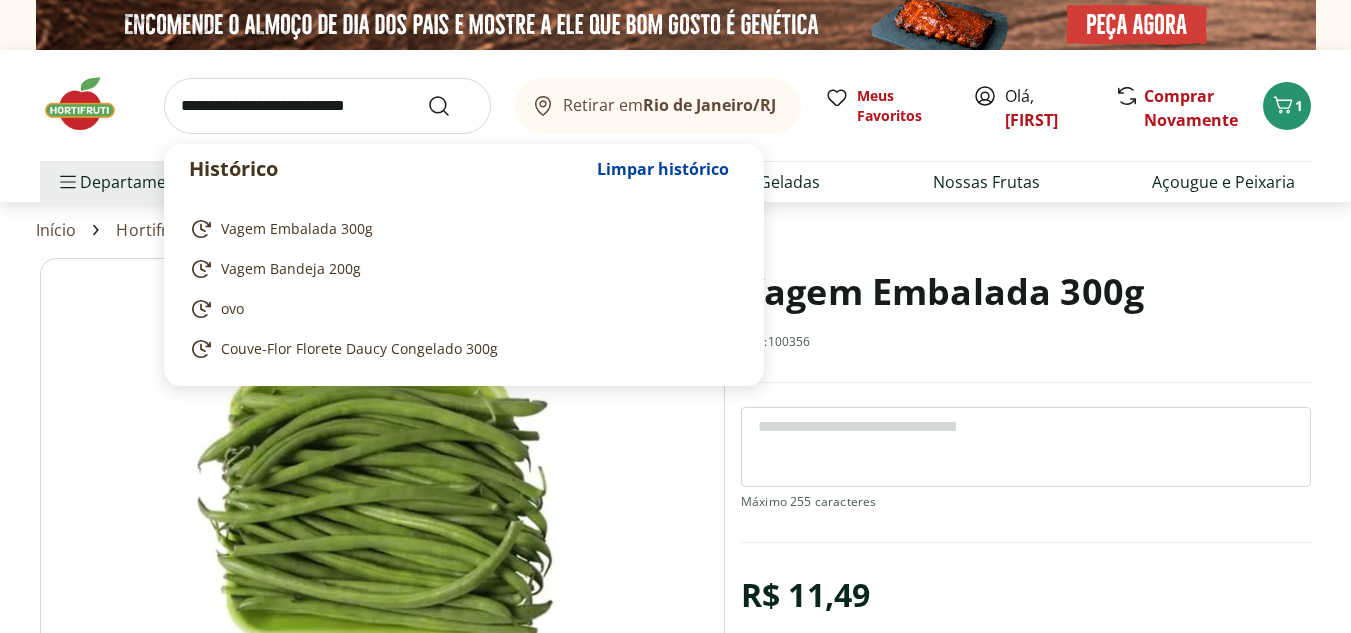 click at bounding box center [327, 106] 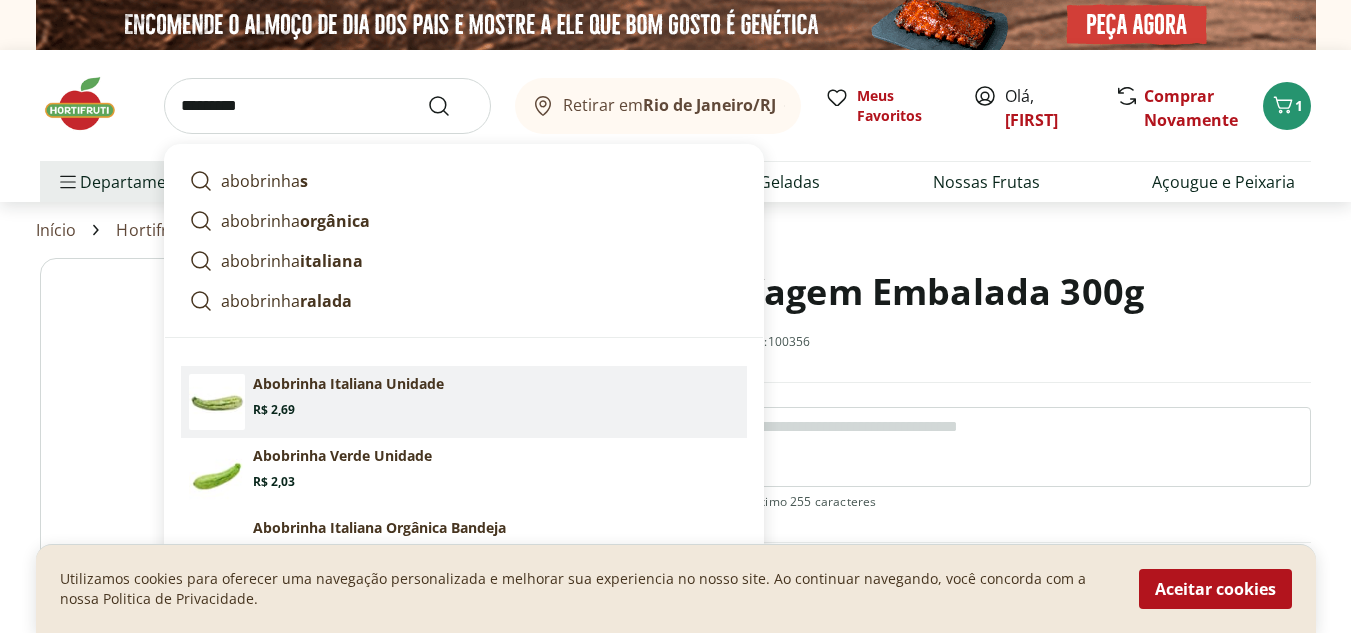 click on "Abobrinha Italiana Unidade" at bounding box center (348, 384) 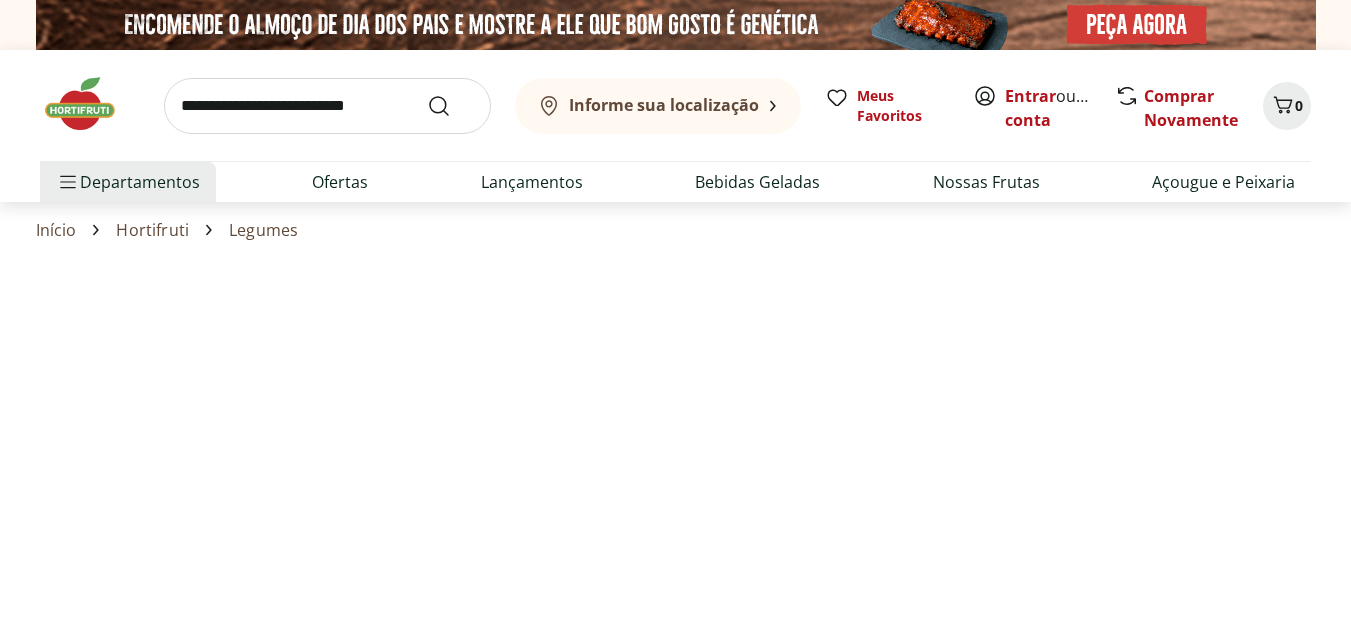 scroll, scrollTop: 0, scrollLeft: 0, axis: both 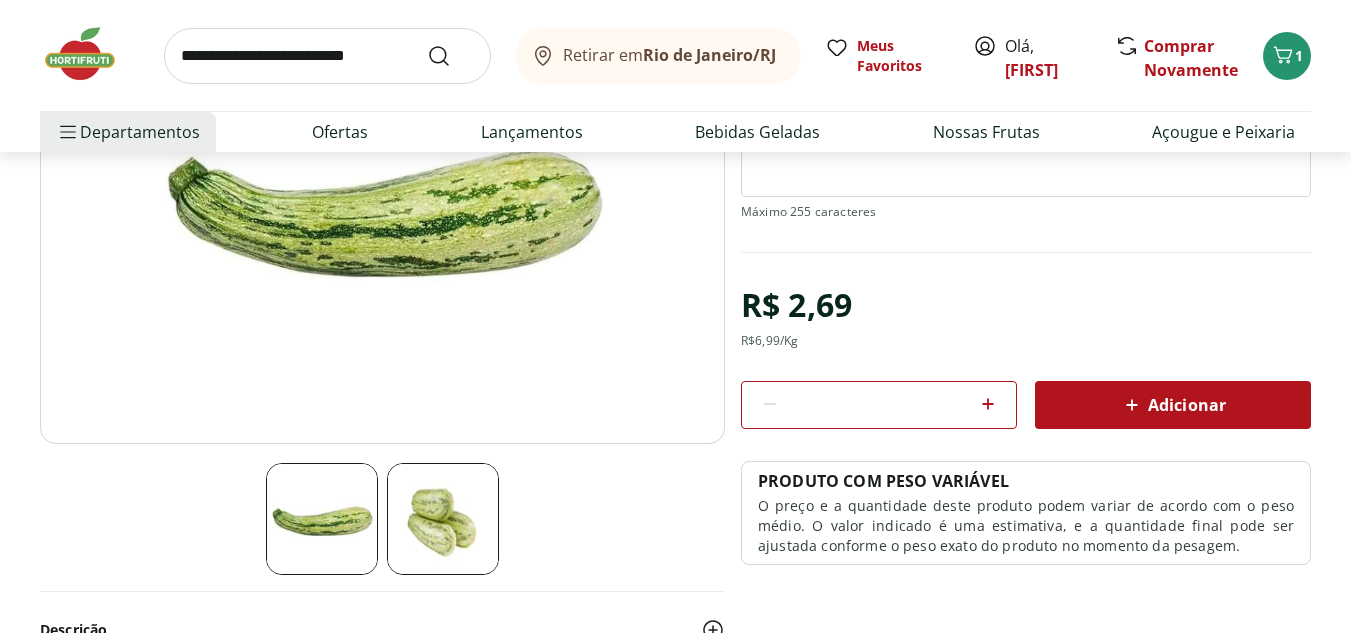 click 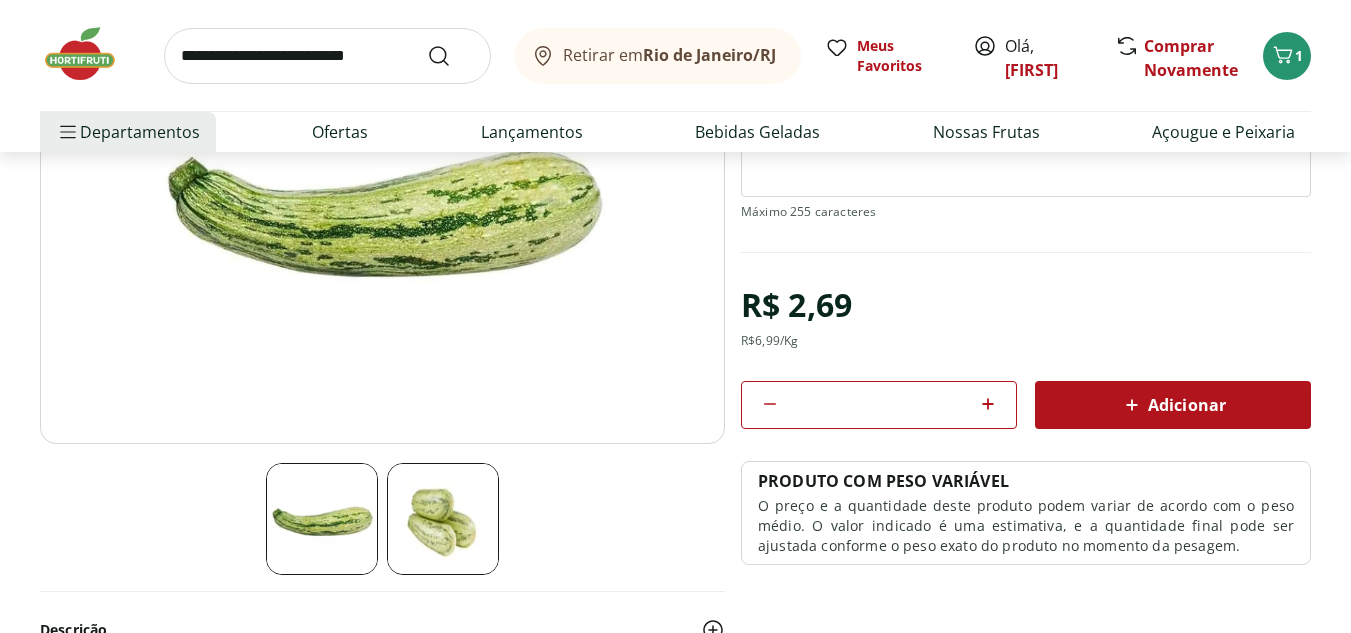 click 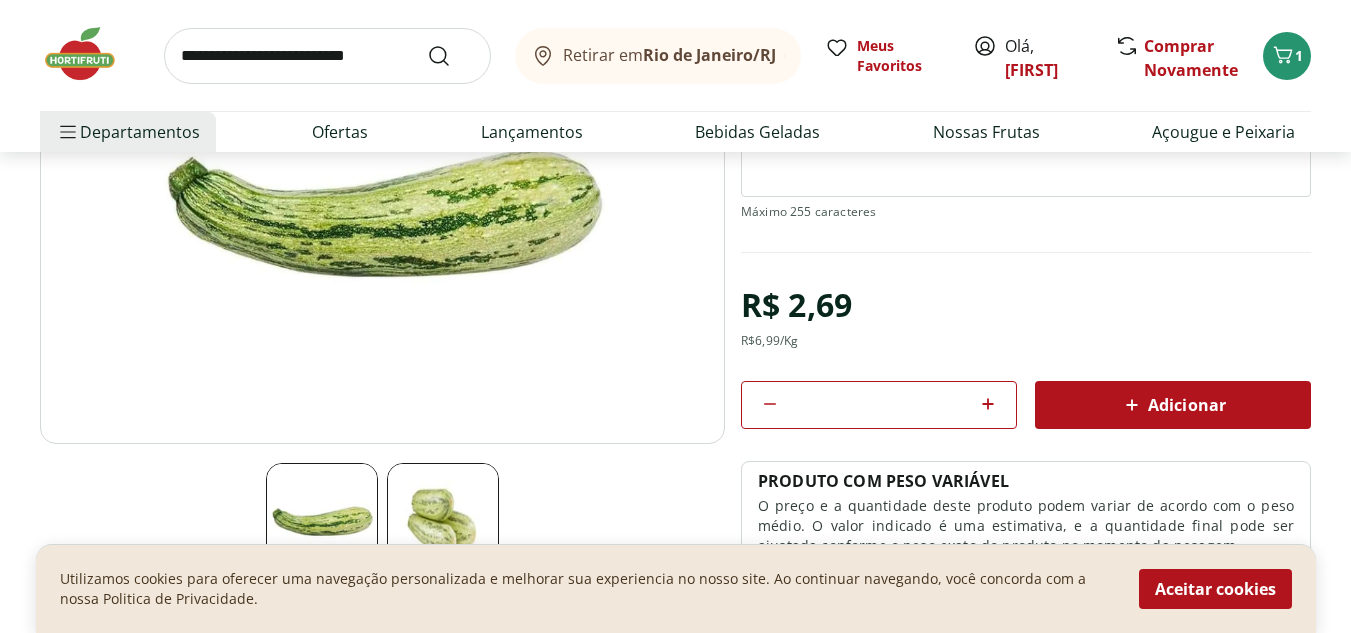click on "Adicionar" at bounding box center [1173, 405] 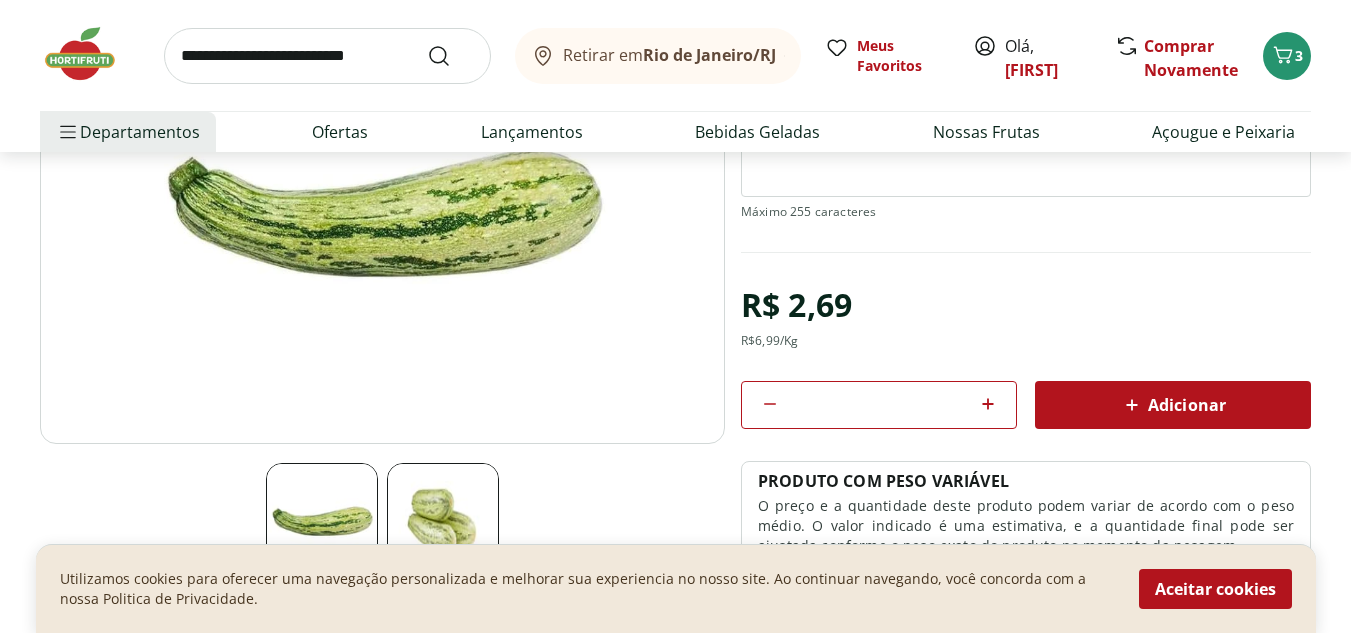 scroll, scrollTop: 50, scrollLeft: 0, axis: vertical 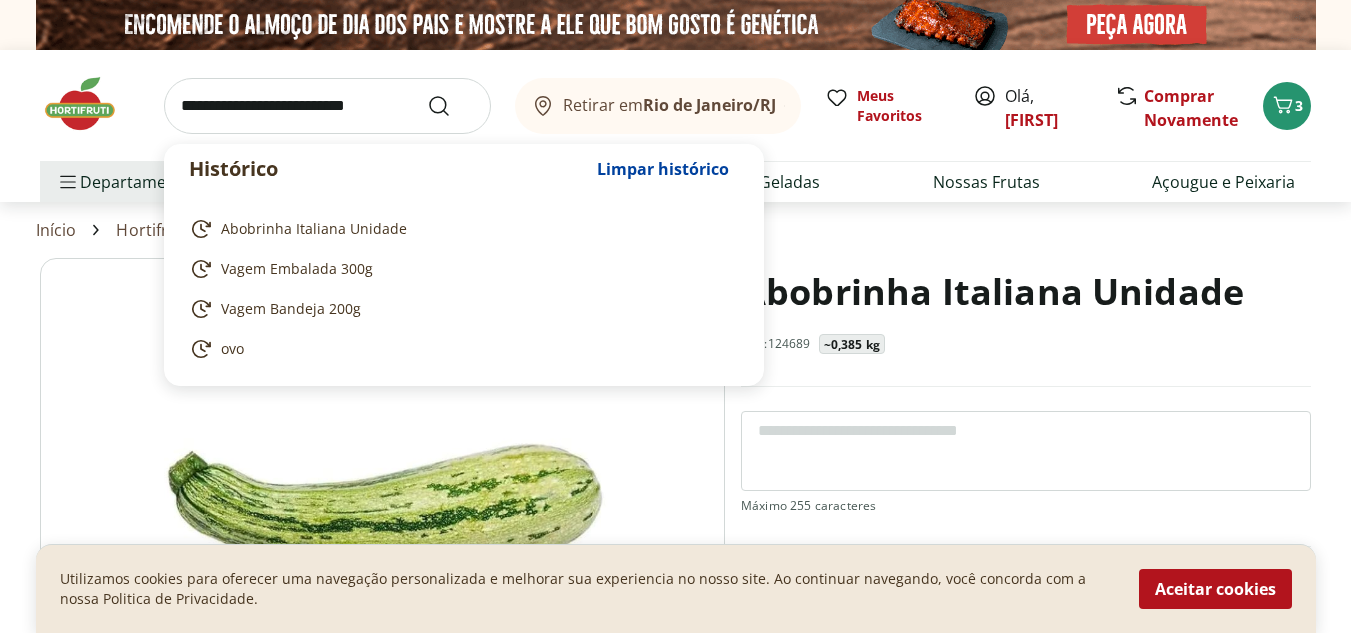 click at bounding box center [327, 106] 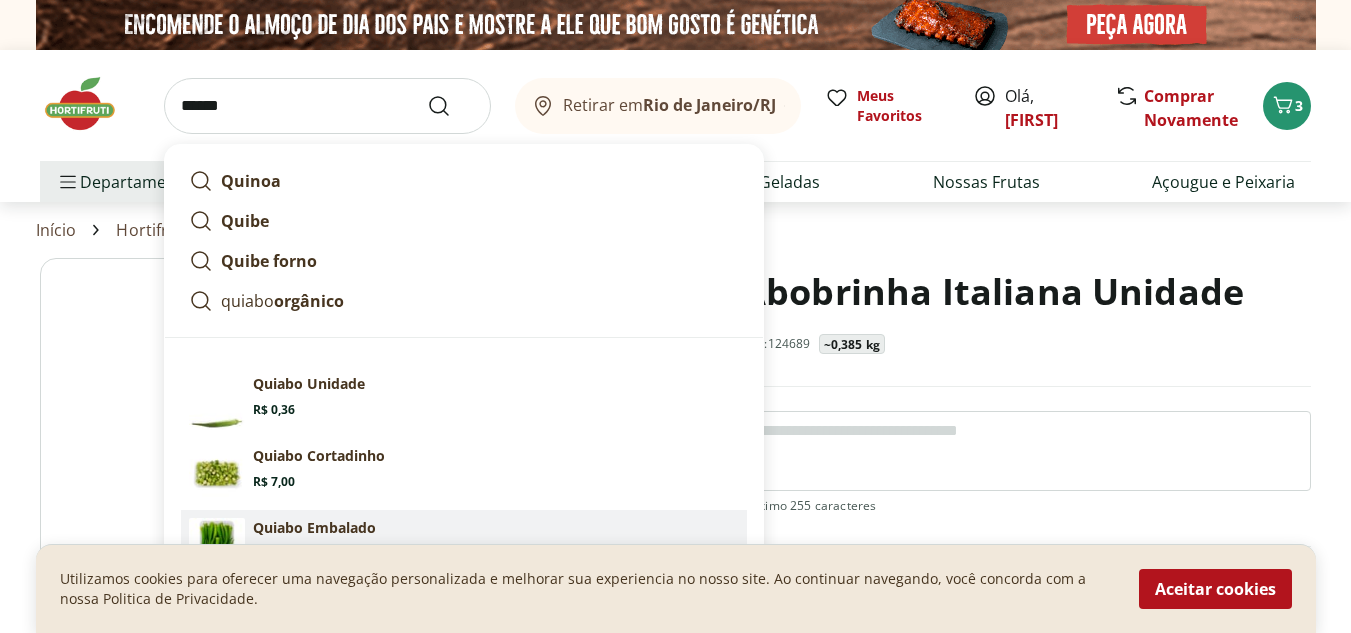 click on "Quiabo Embalado Price: R$ 12,99" at bounding box center [496, 540] 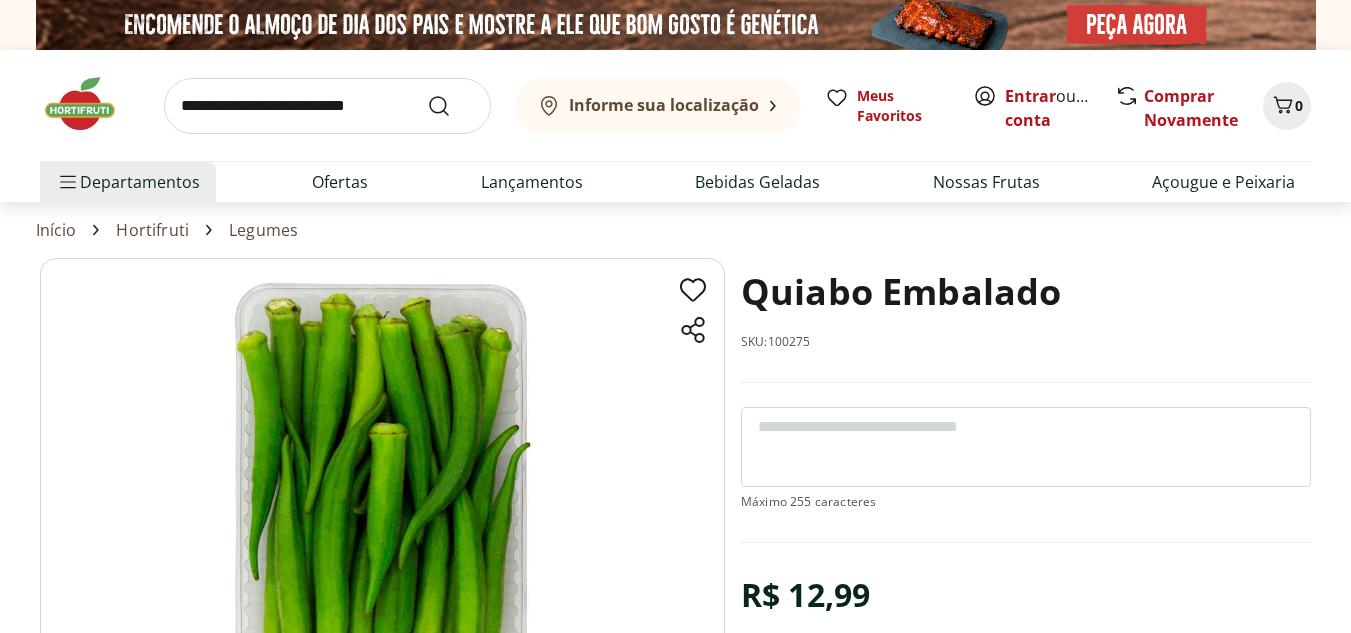 scroll, scrollTop: 0, scrollLeft: 0, axis: both 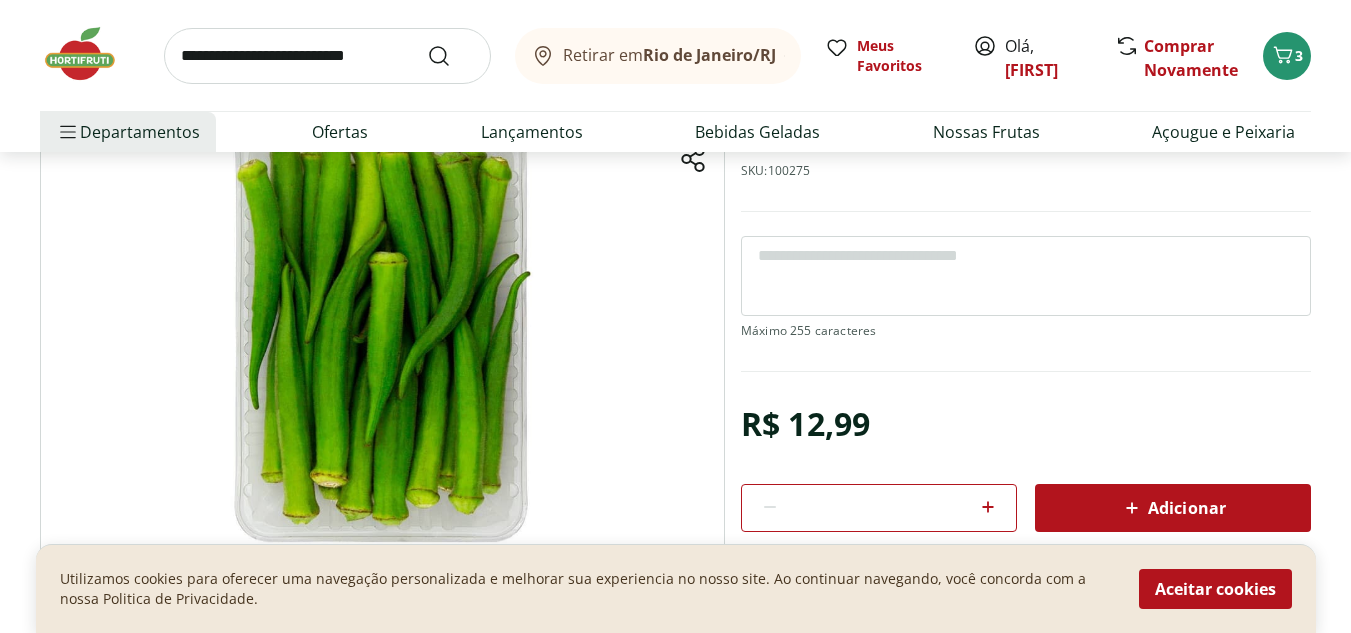 click on "Adicionar" at bounding box center [1173, 508] 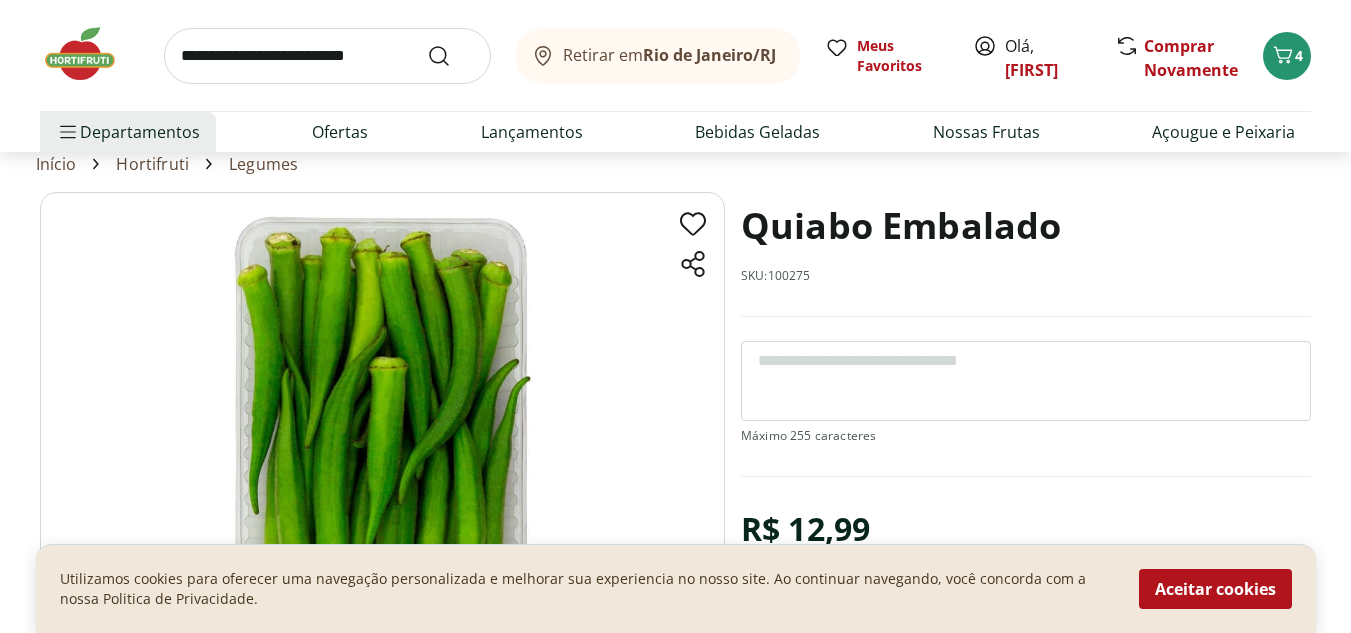 scroll, scrollTop: 1, scrollLeft: 0, axis: vertical 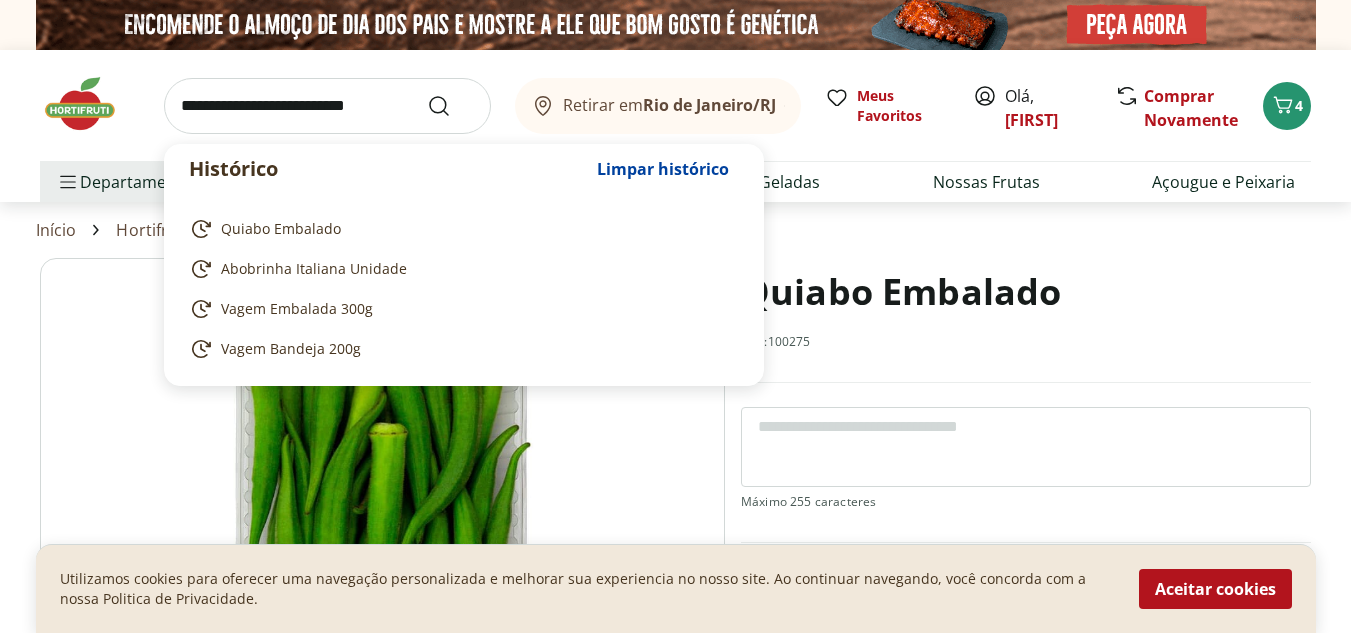 click at bounding box center [327, 106] 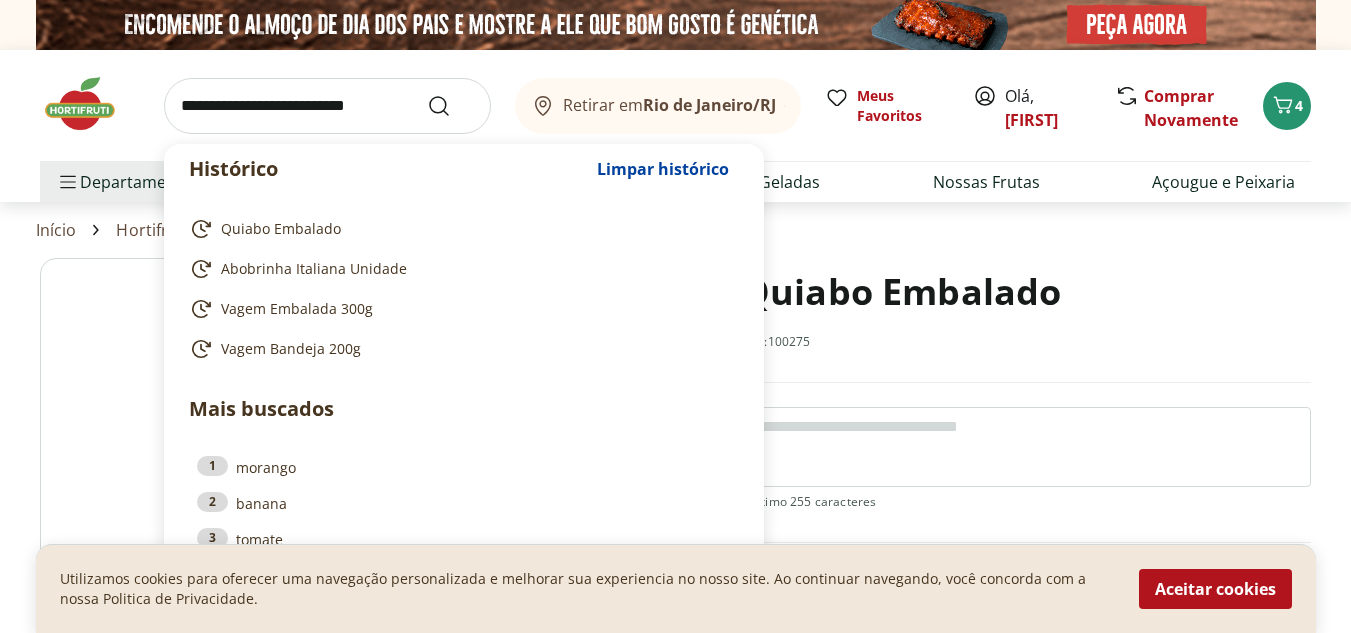 click at bounding box center [327, 106] 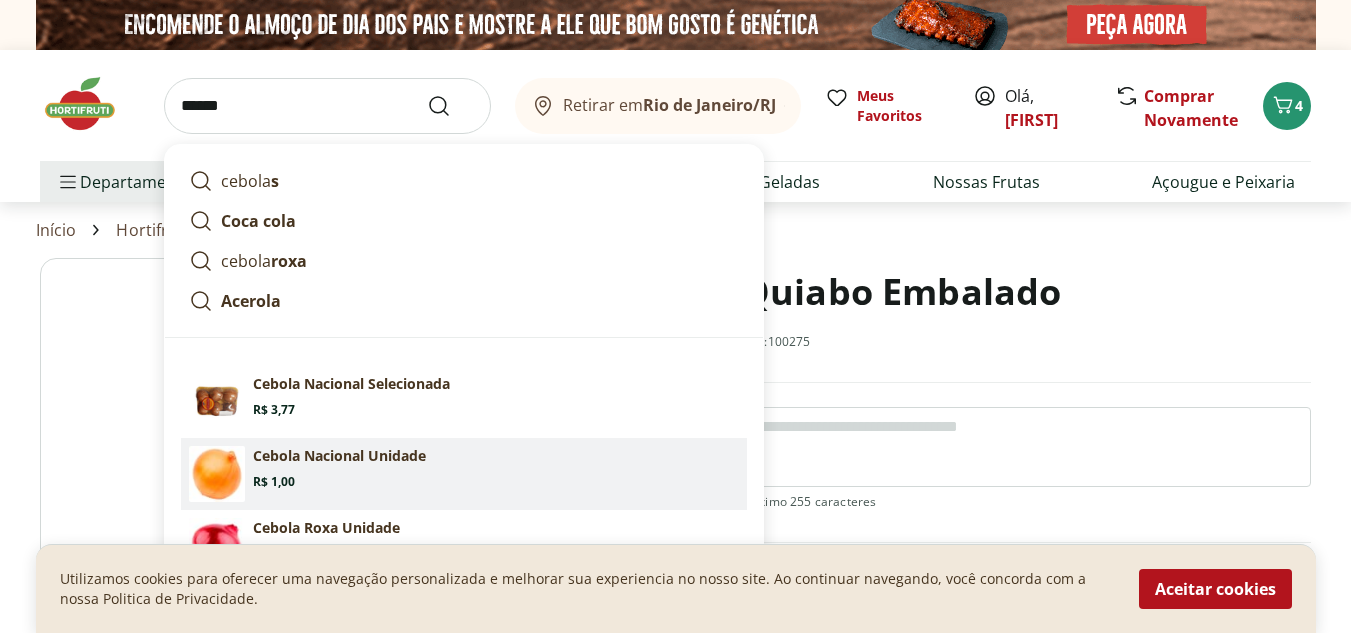 click on "Cebola Nacional Unidade" at bounding box center (339, 456) 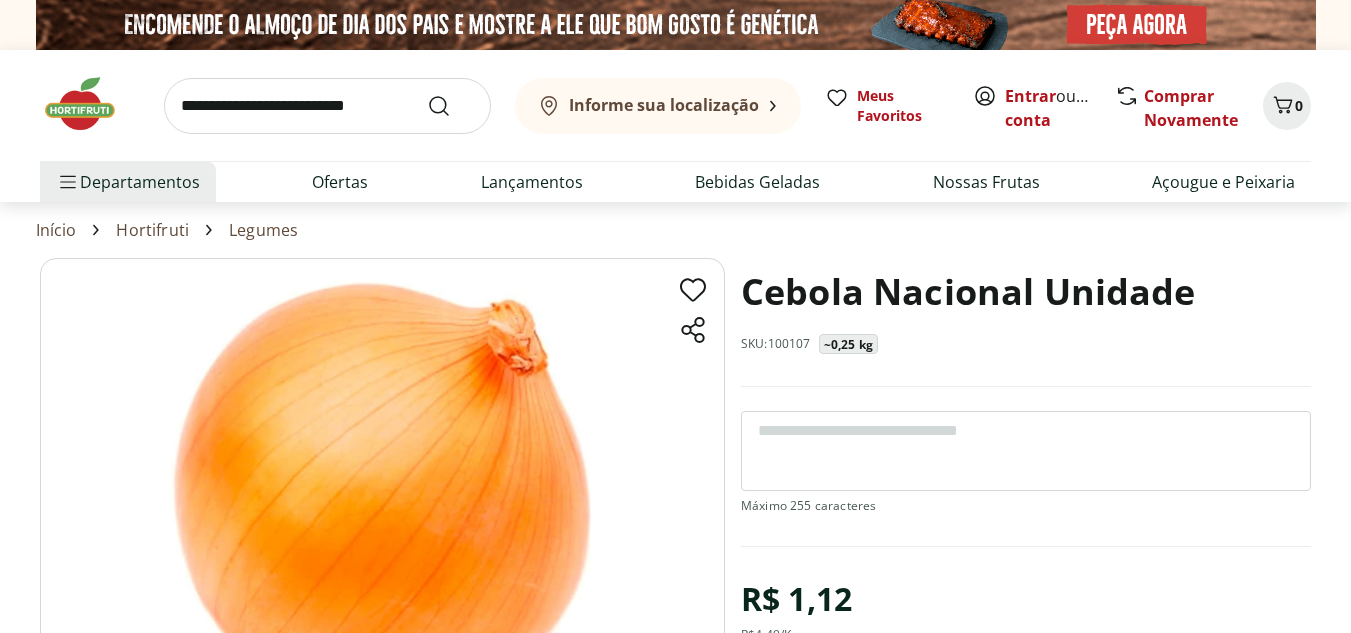scroll, scrollTop: 0, scrollLeft: 0, axis: both 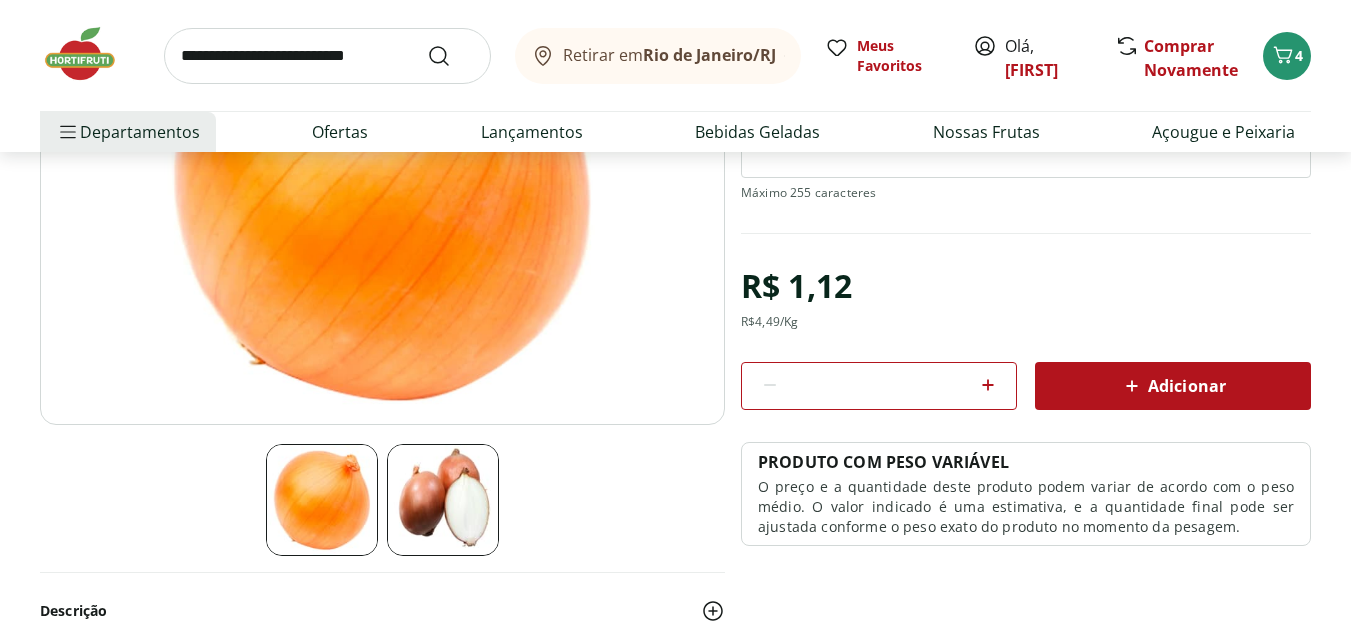 click 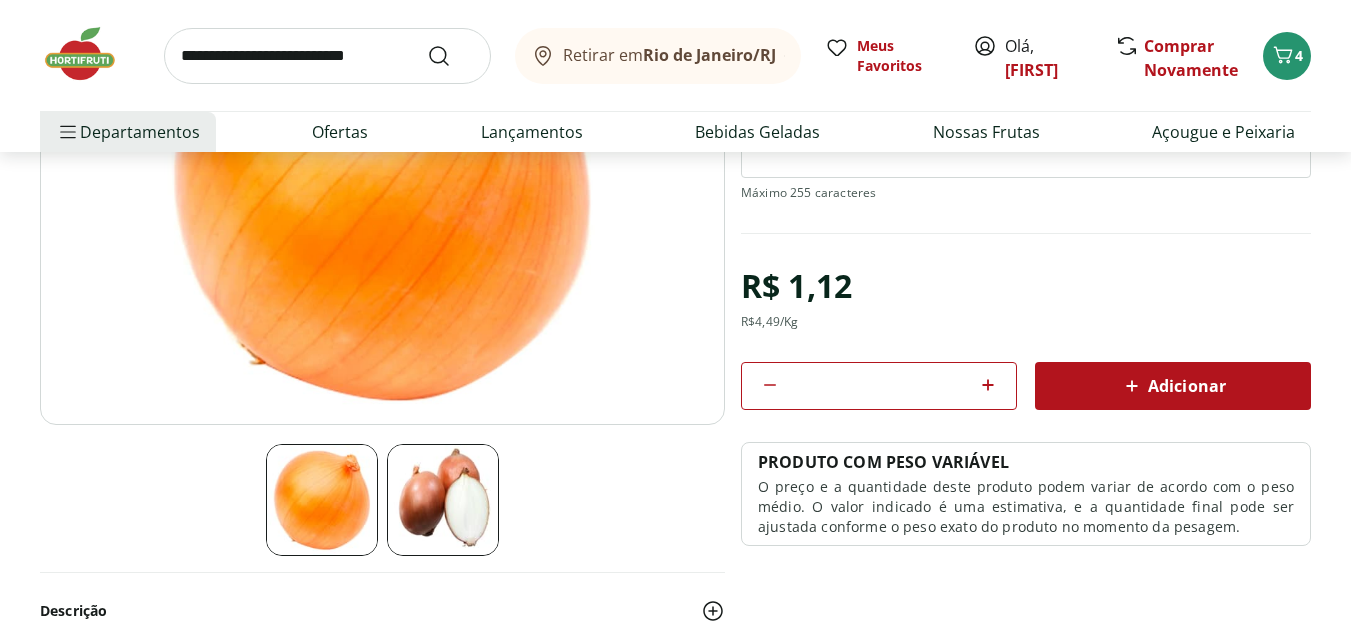 click 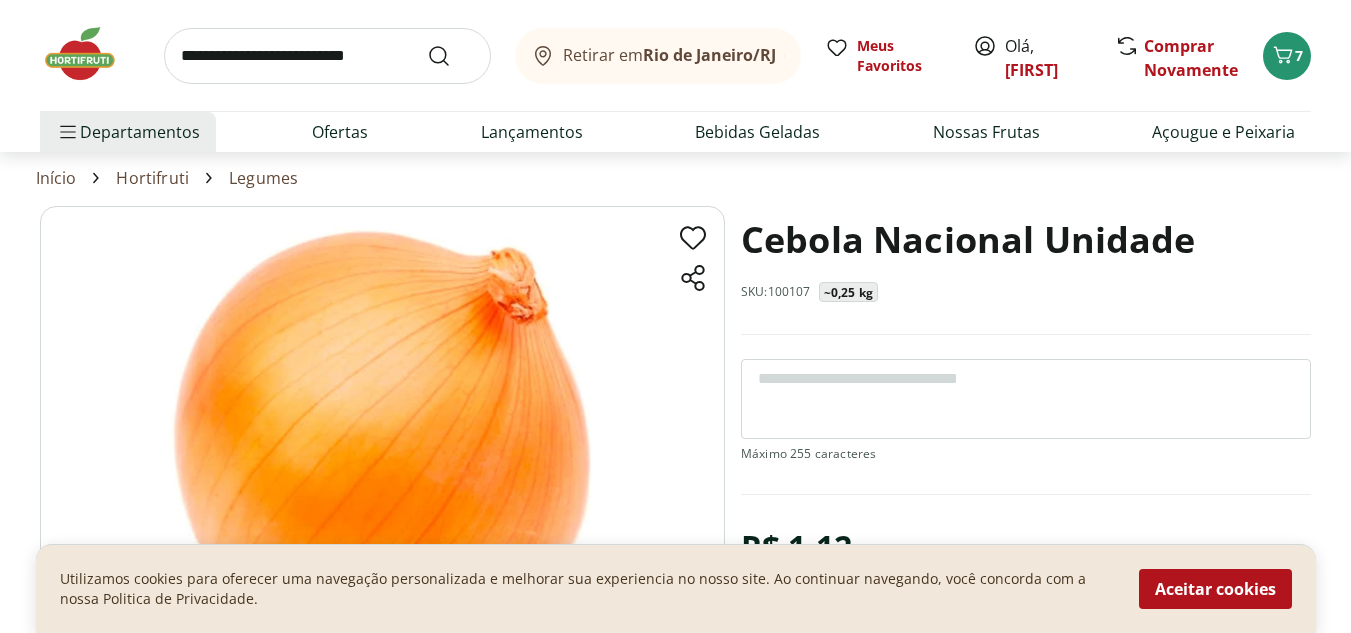 scroll, scrollTop: 0, scrollLeft: 0, axis: both 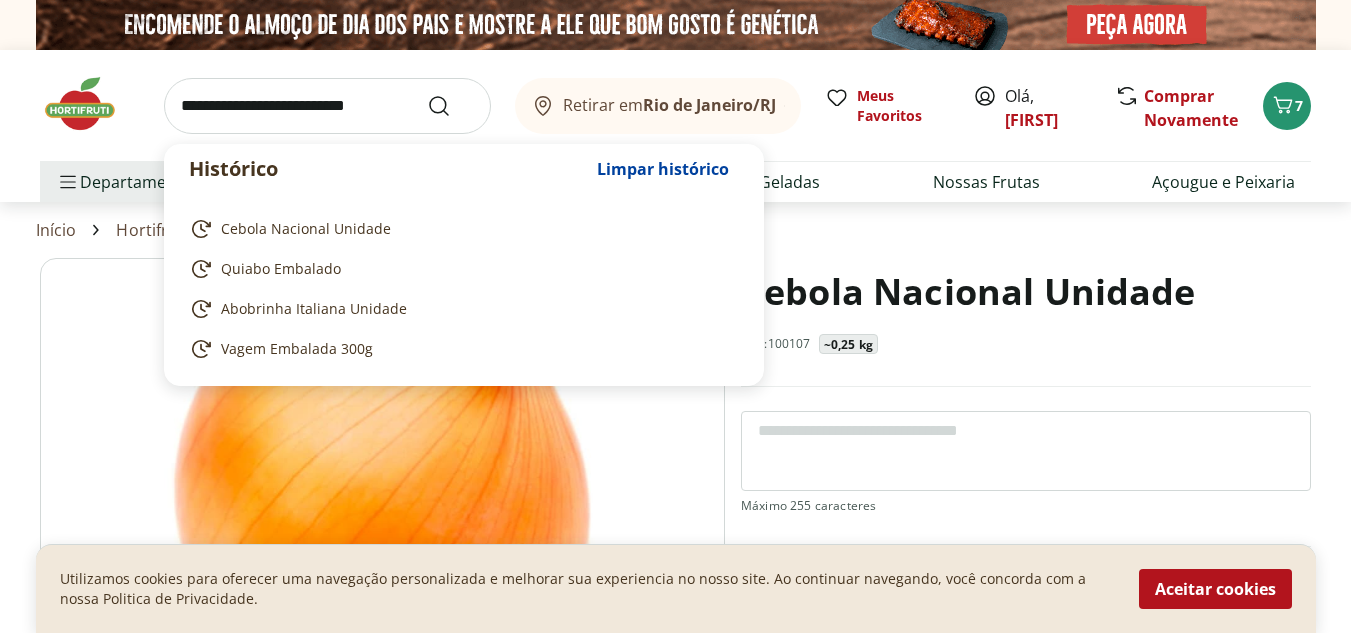 click at bounding box center (327, 106) 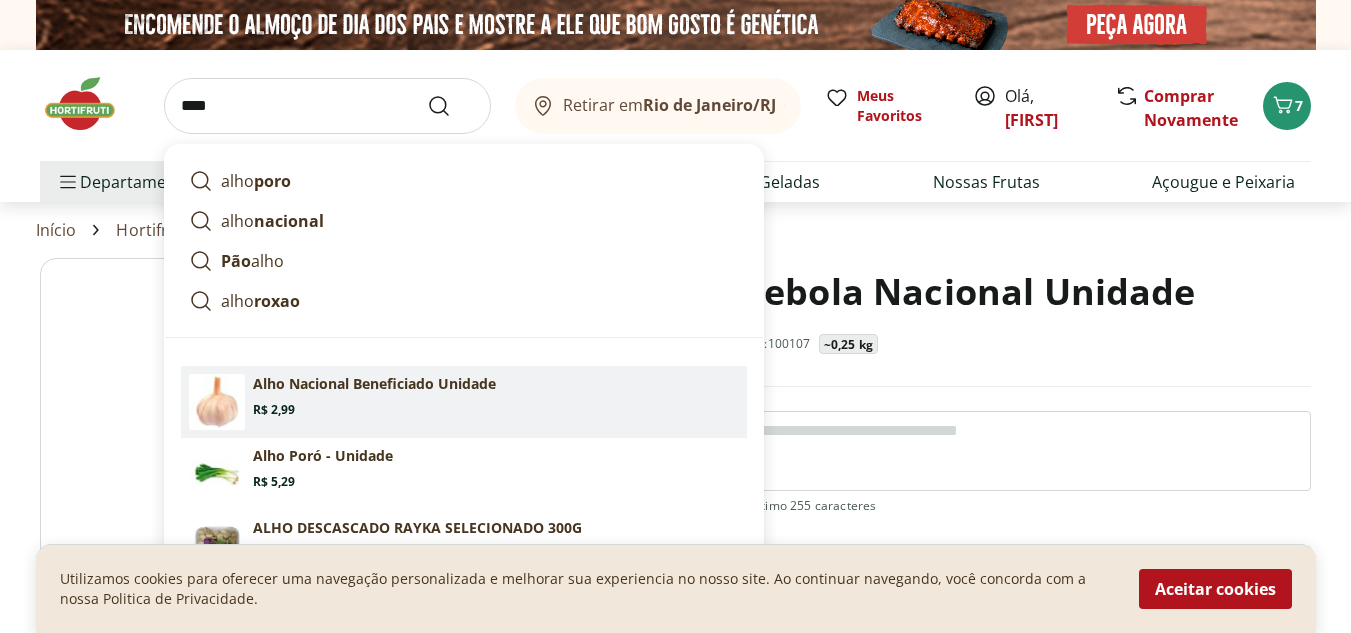 click on "Alho Nacional Beneficiado Unidade Price: R$ 2,99" at bounding box center [496, 396] 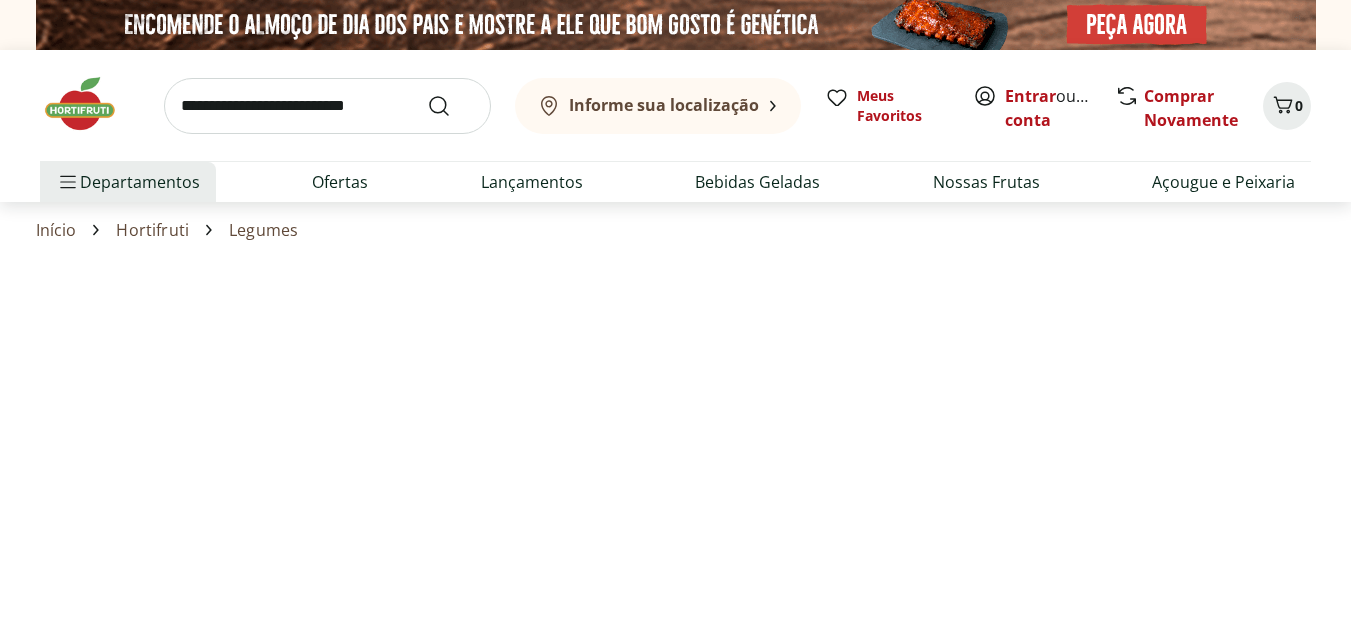scroll, scrollTop: 0, scrollLeft: 0, axis: both 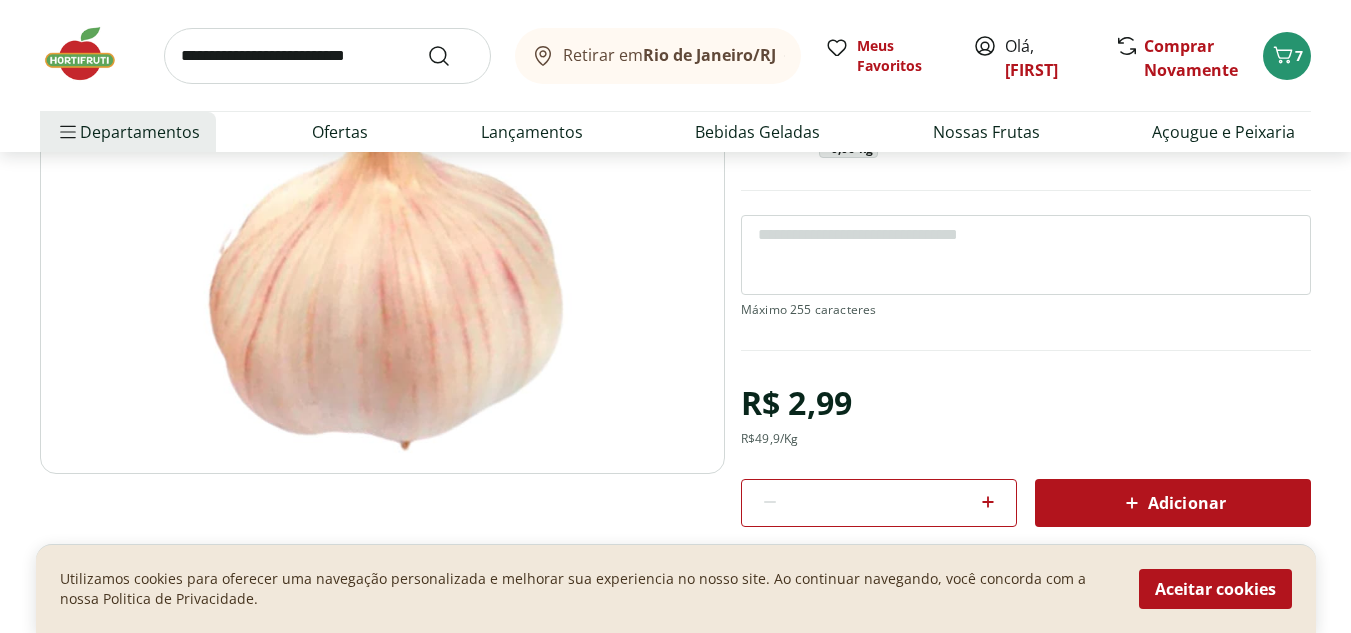 click 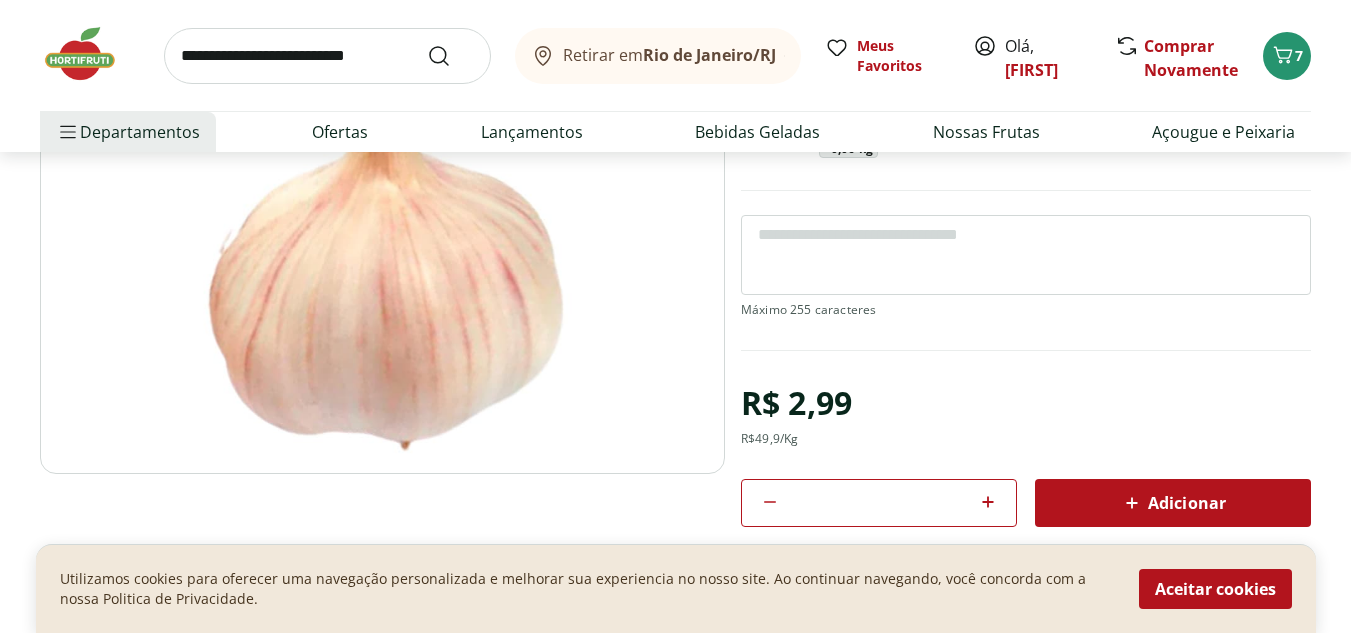 click on "Adicionar" at bounding box center (1173, 503) 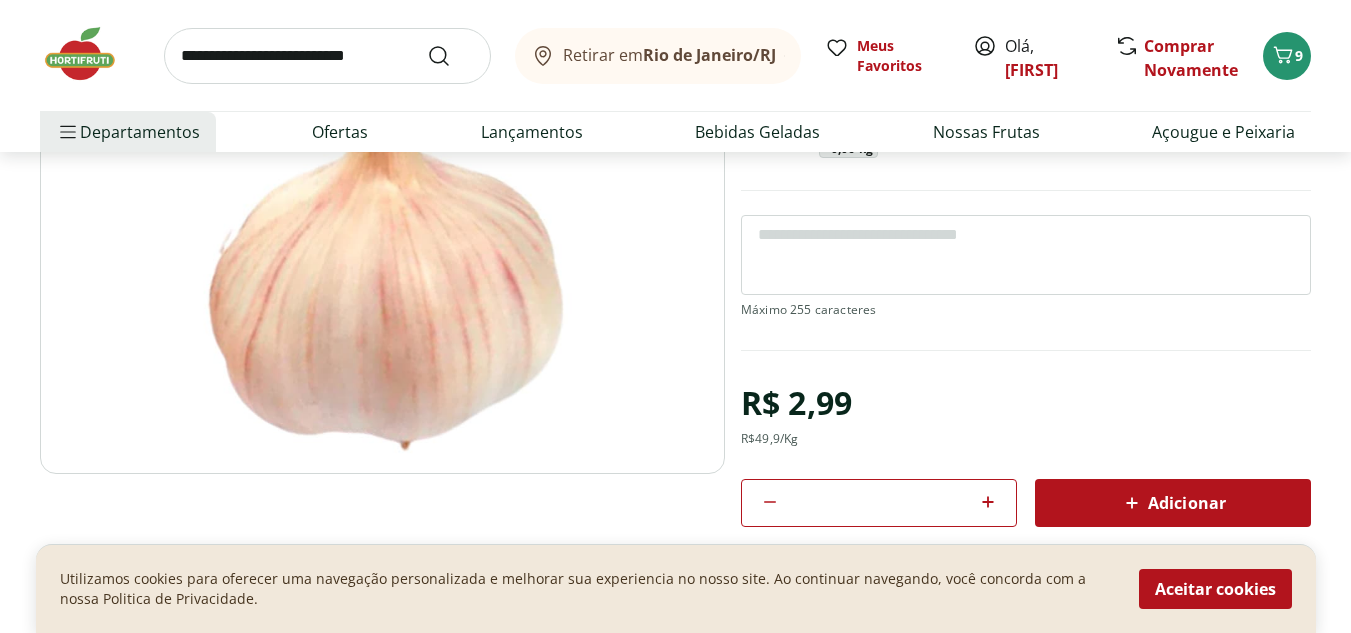 scroll, scrollTop: 0, scrollLeft: 0, axis: both 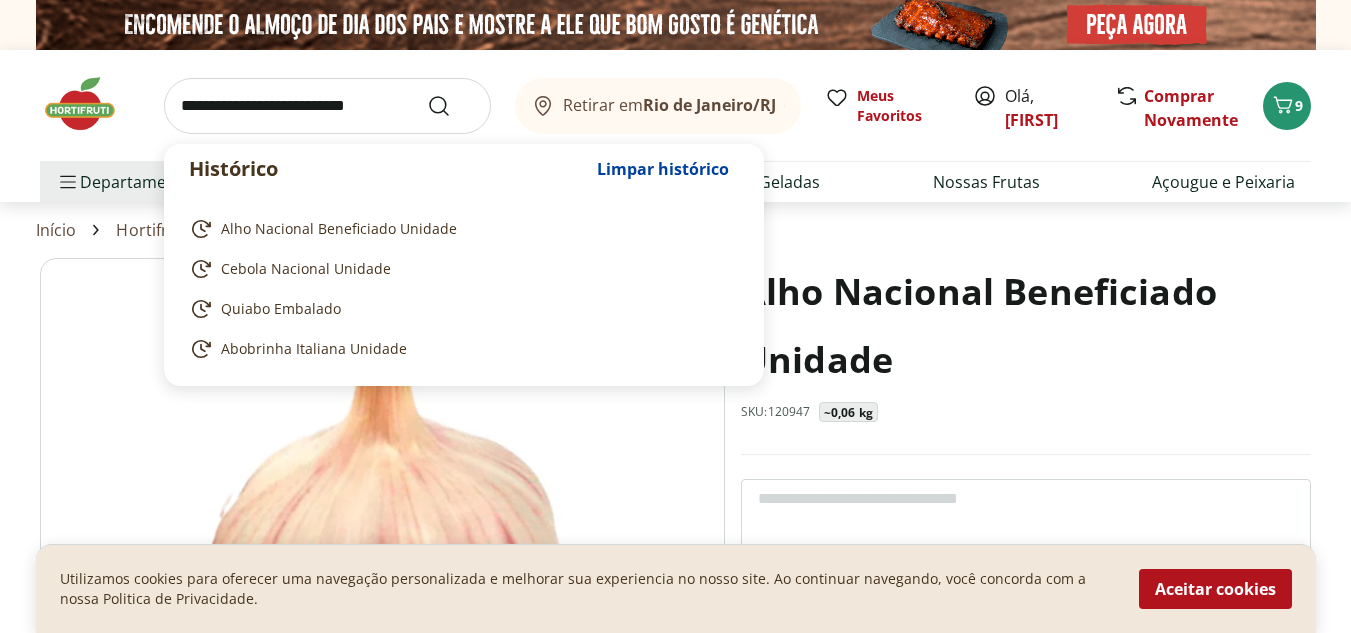 click at bounding box center [327, 106] 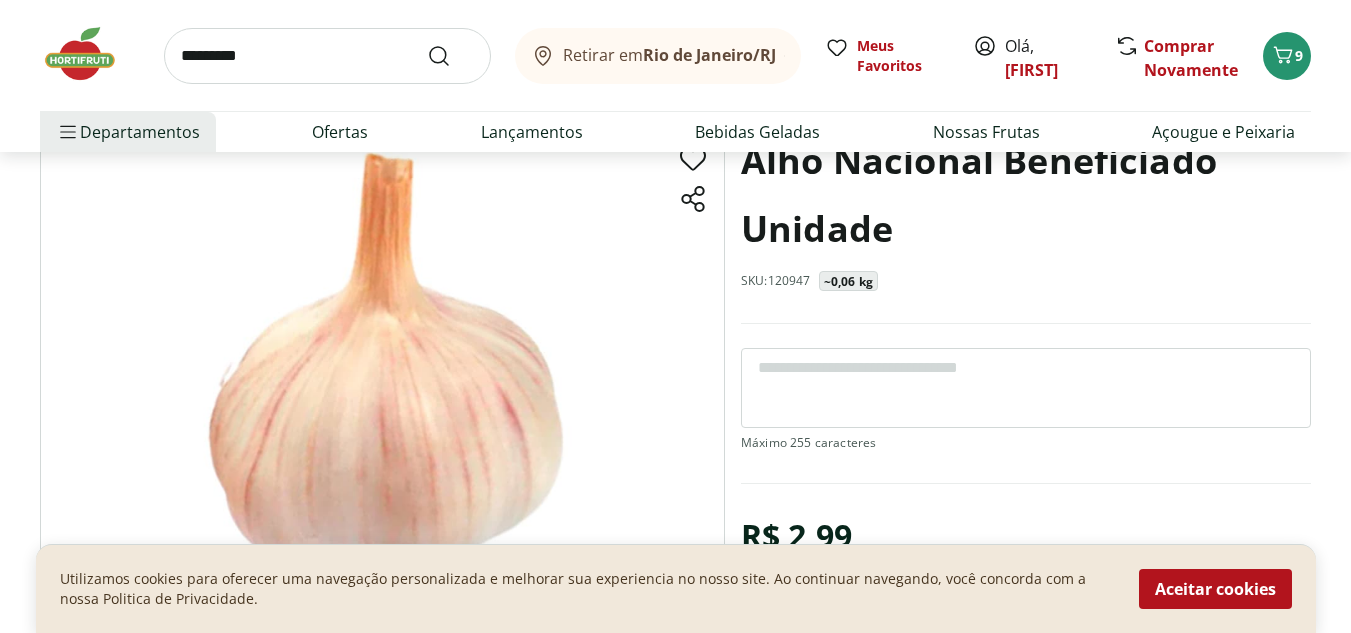 scroll, scrollTop: 168, scrollLeft: 0, axis: vertical 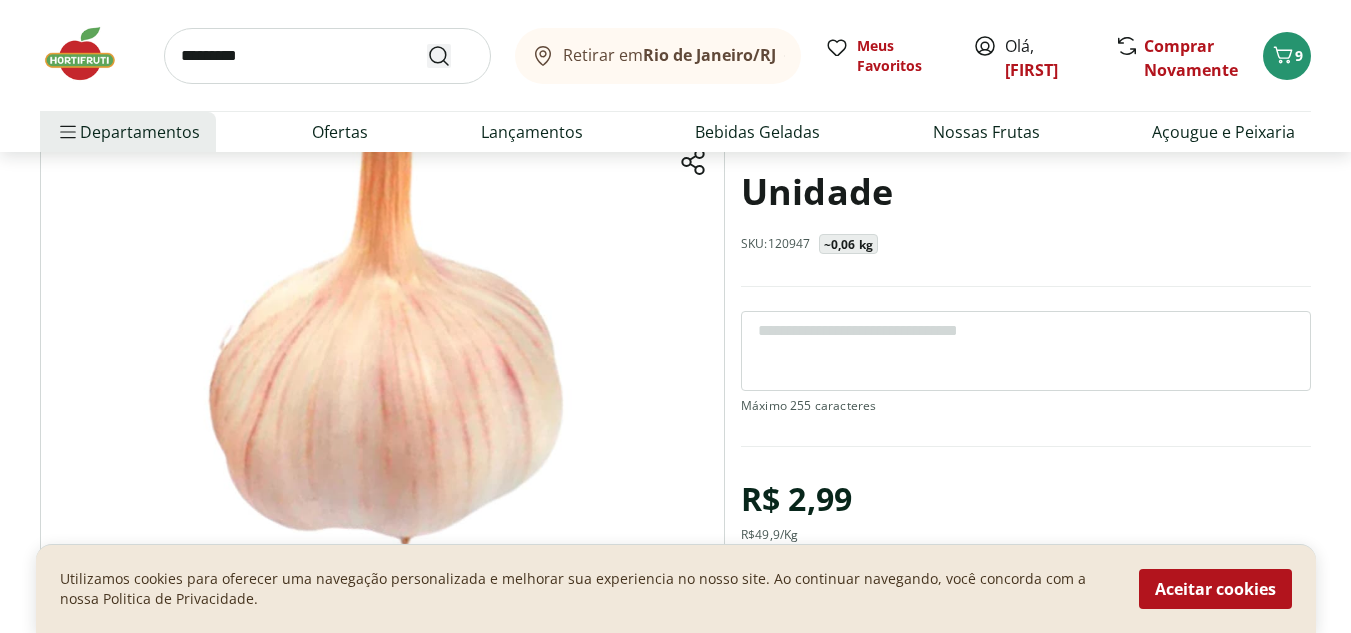 type on "*********" 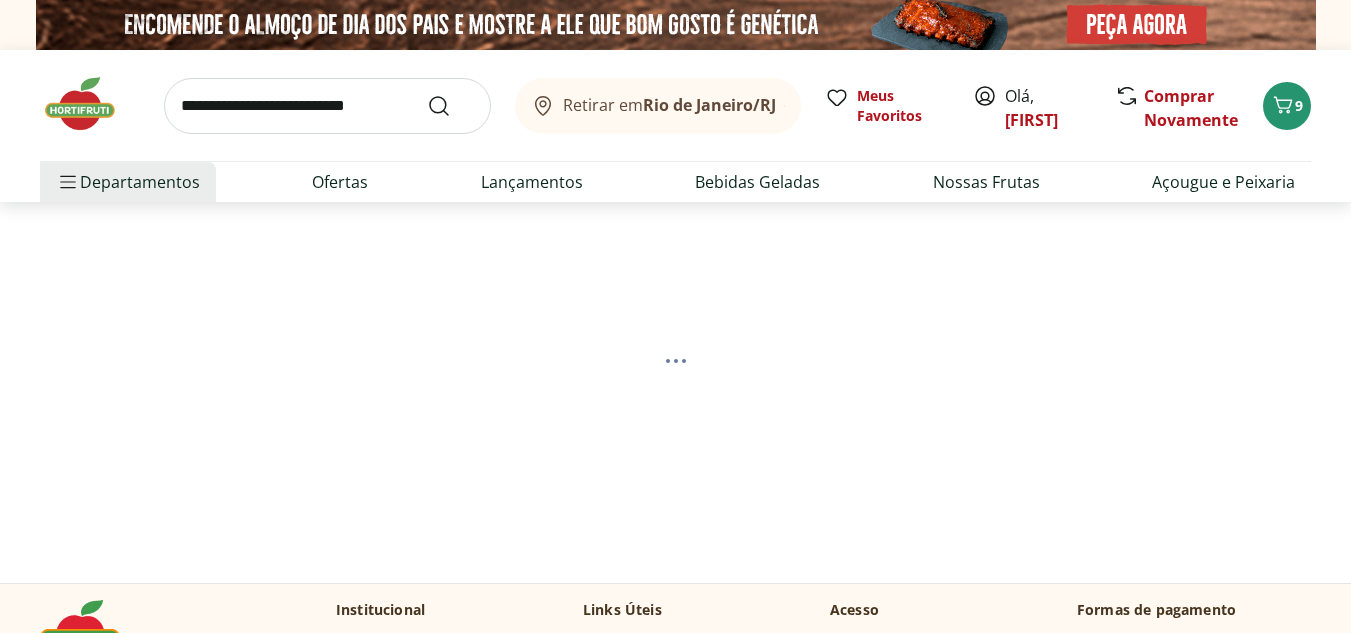 select on "**********" 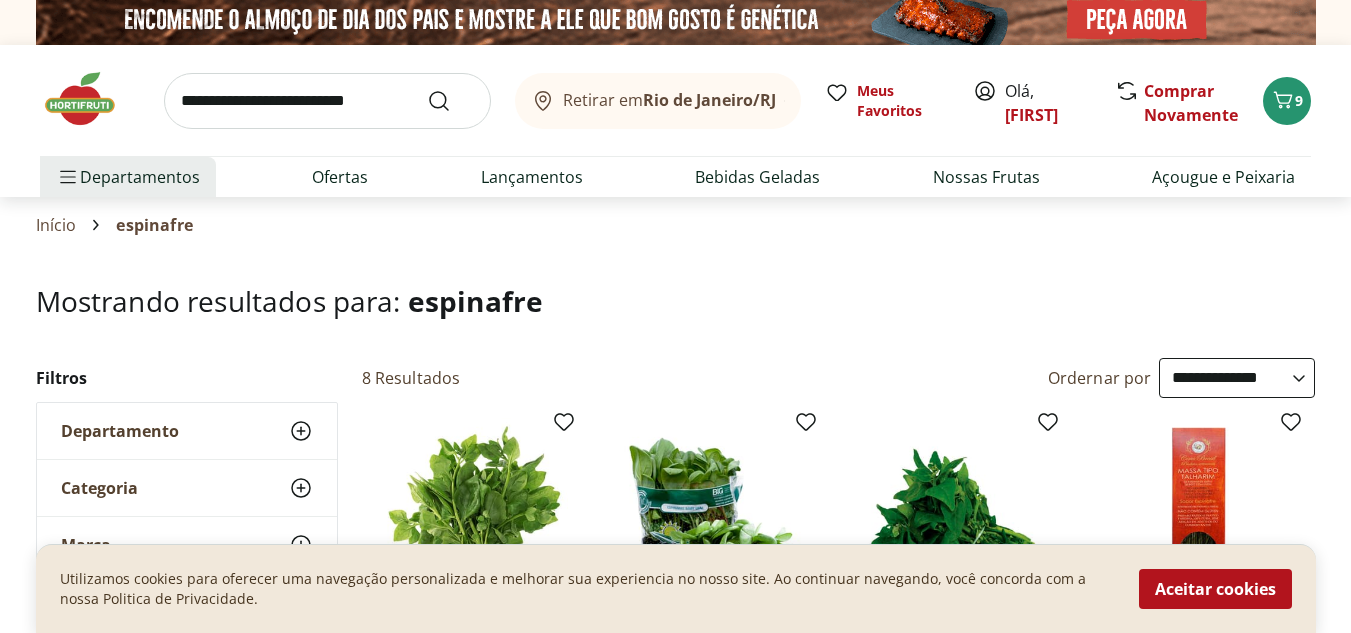 scroll, scrollTop: 0, scrollLeft: 0, axis: both 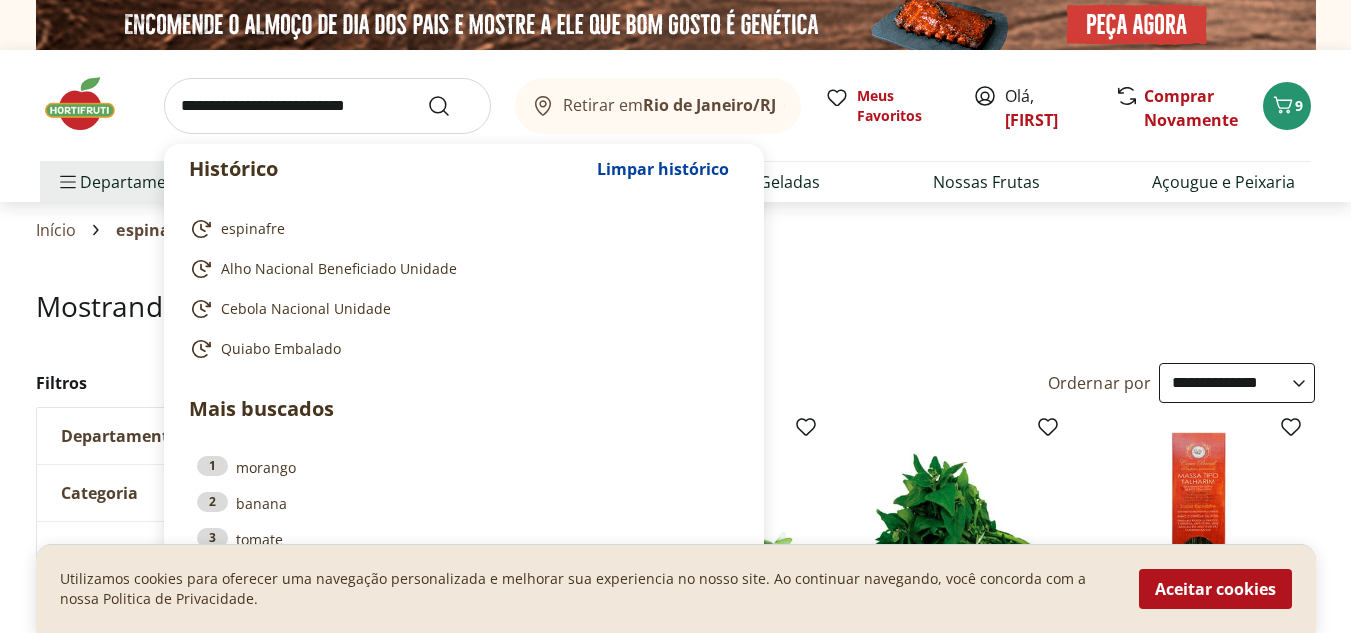 click at bounding box center (327, 106) 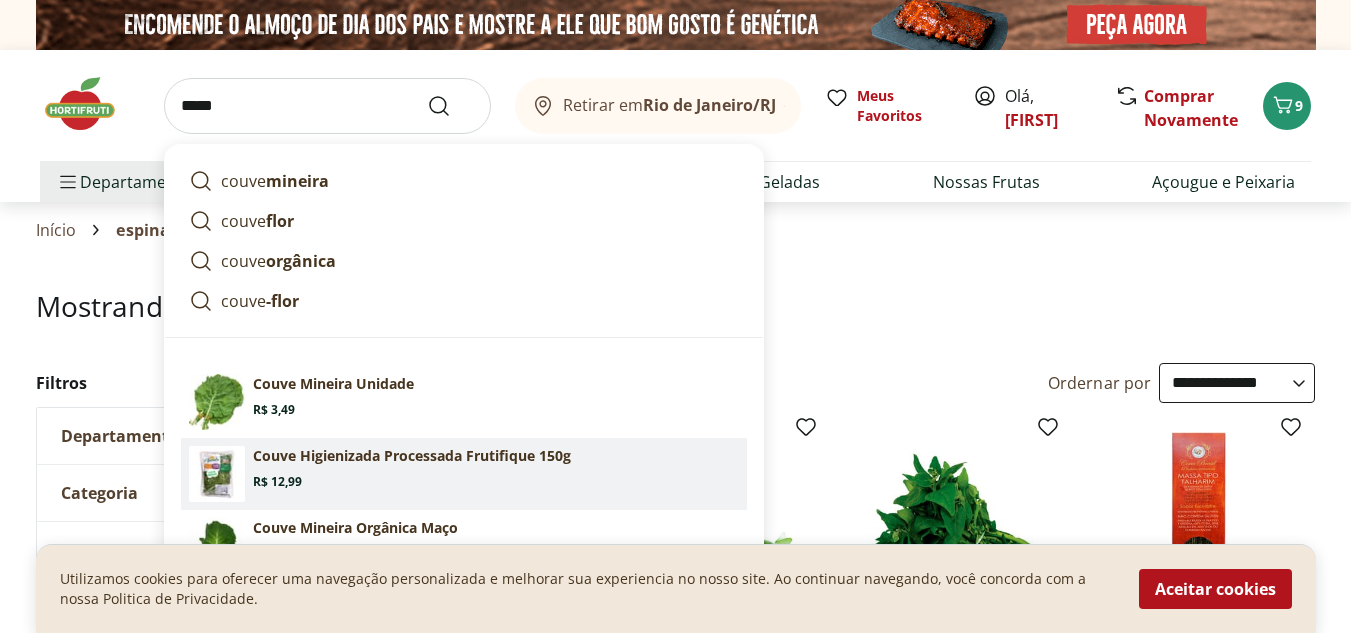 click on "Couve Higienizada Processada Frutifique 150g Price: R$ 12,99" at bounding box center (496, 468) 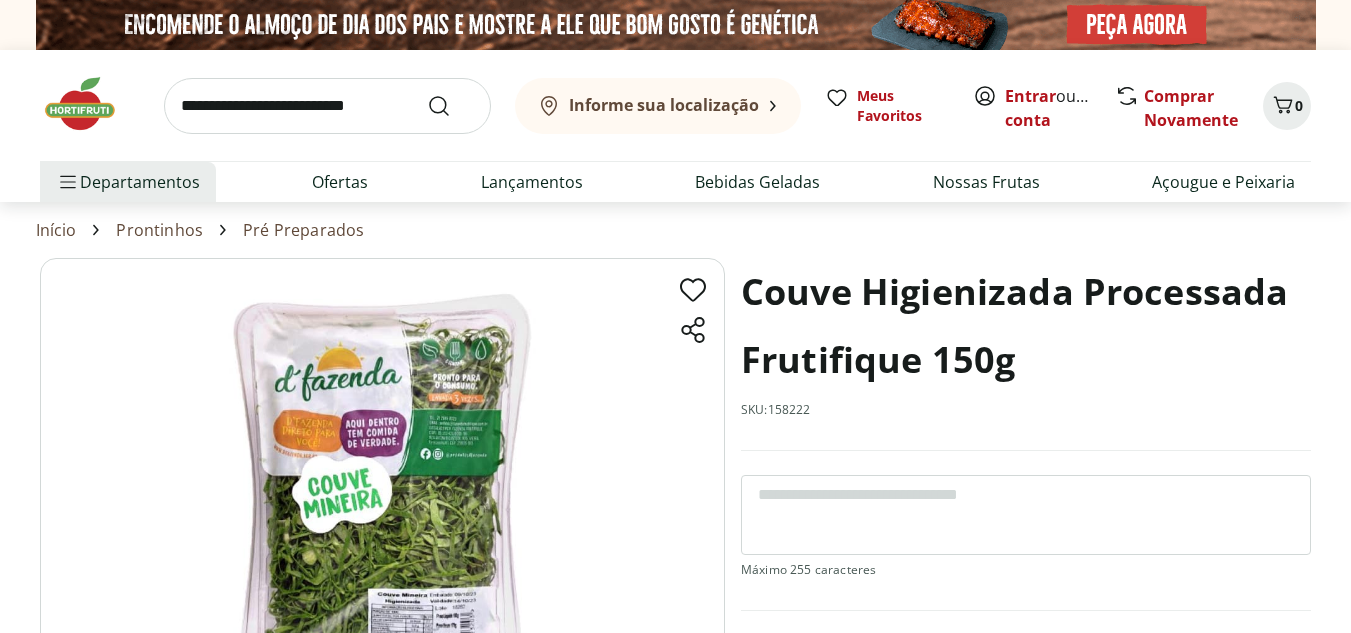 scroll, scrollTop: 0, scrollLeft: 0, axis: both 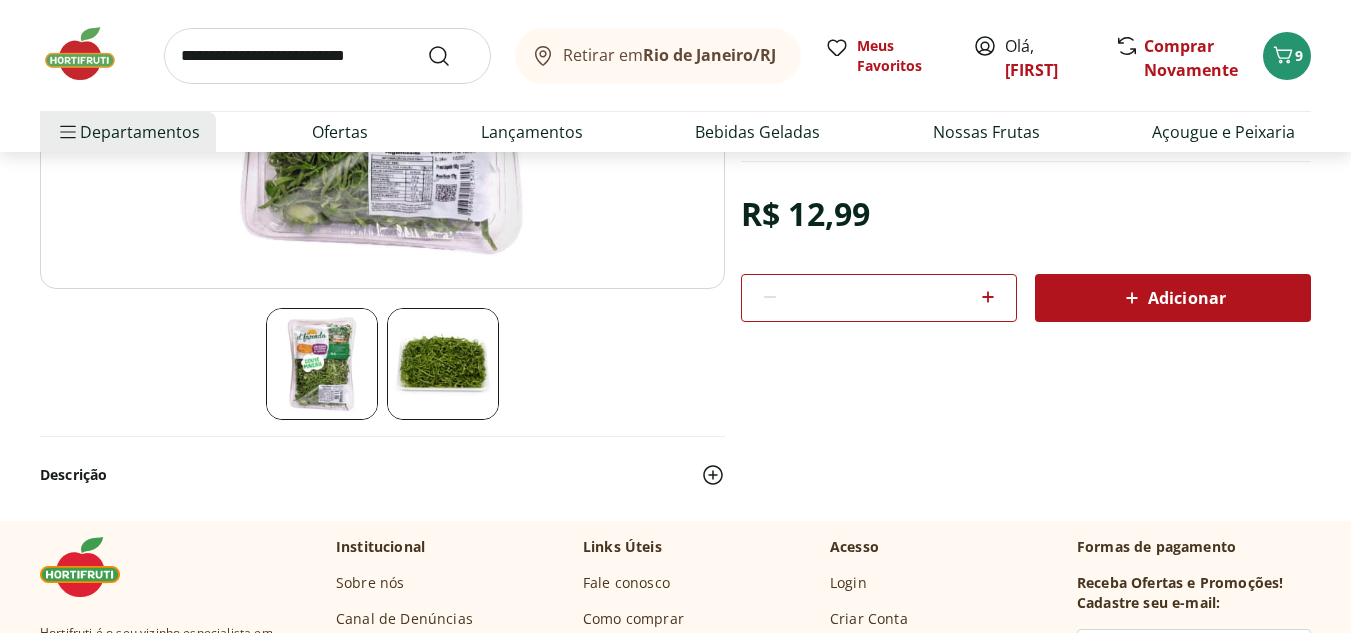 click on "Adicionar" at bounding box center (1173, 298) 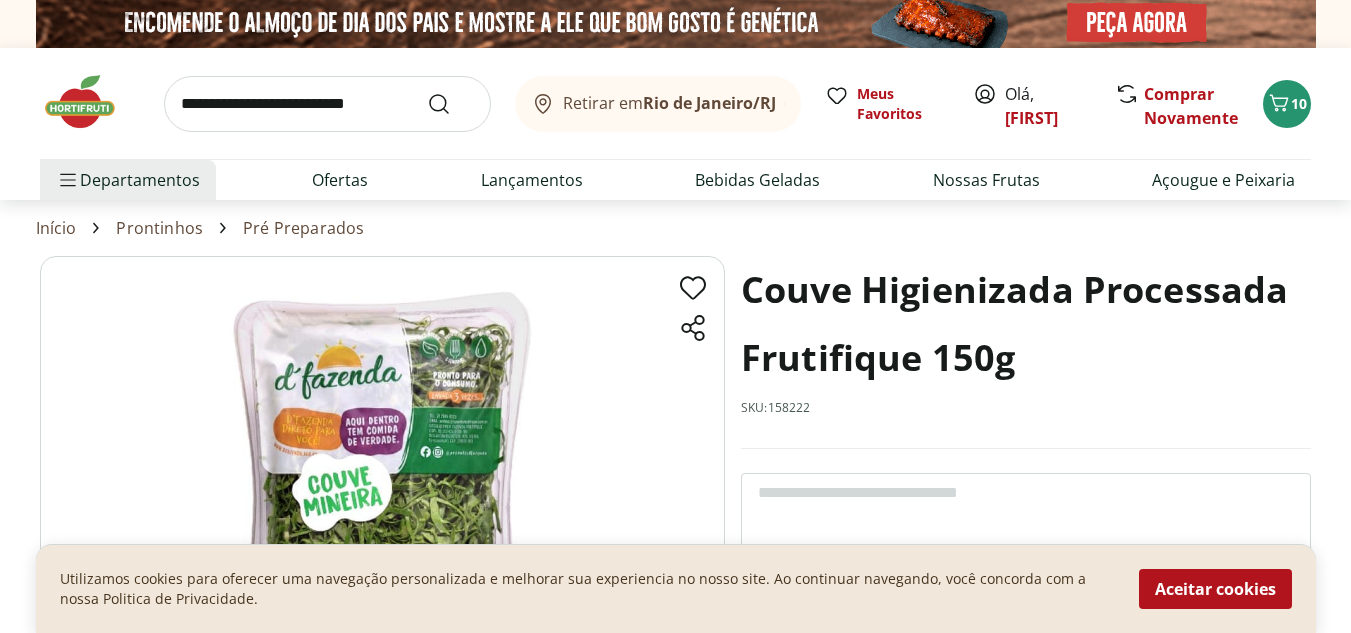 scroll, scrollTop: 0, scrollLeft: 0, axis: both 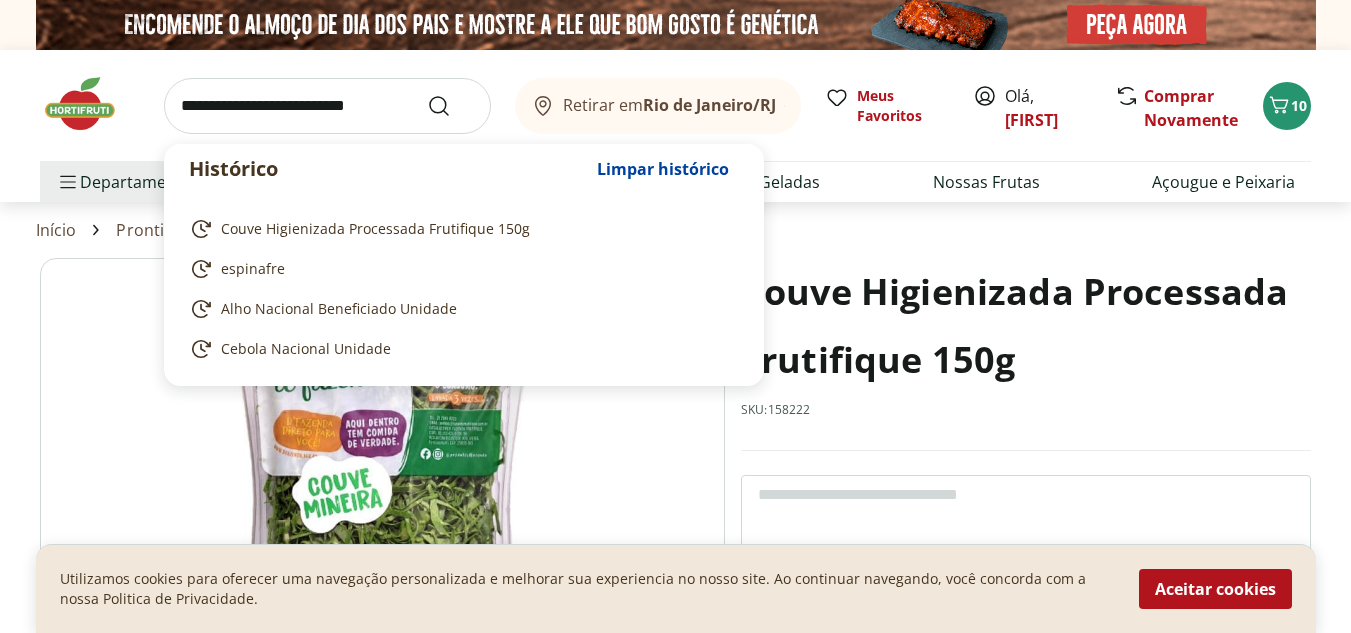 click at bounding box center [327, 106] 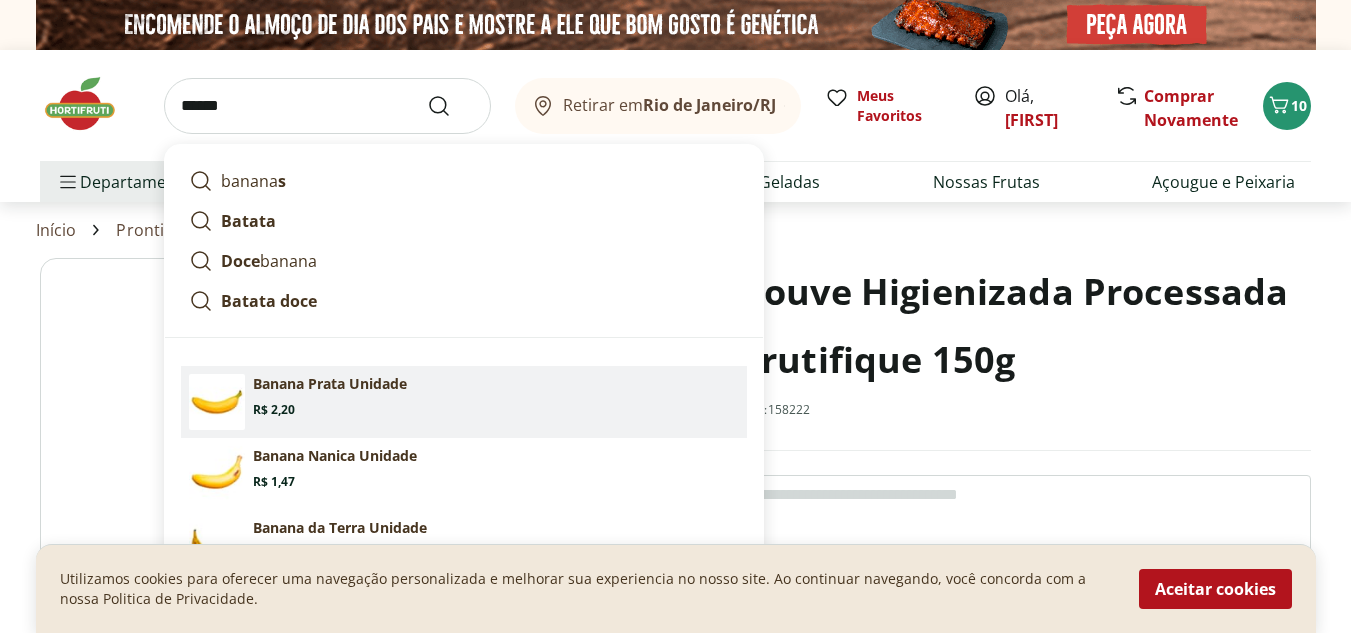 click on "Banana Prata Unidade" at bounding box center [330, 384] 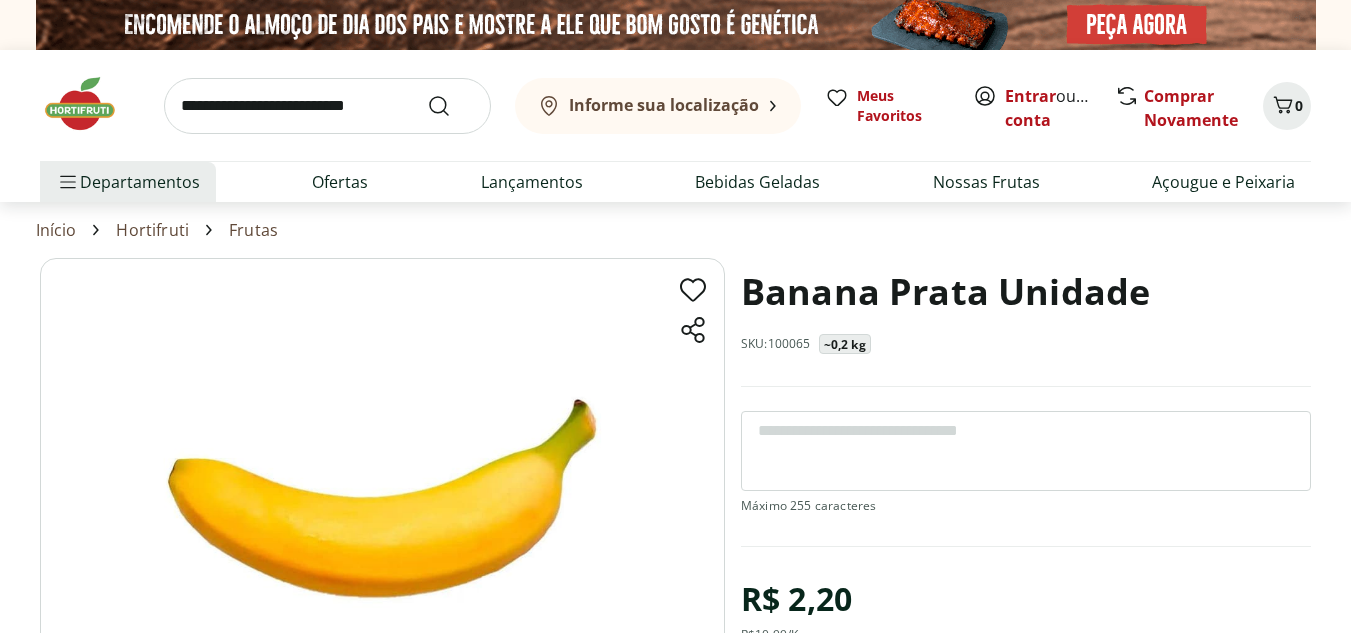 scroll, scrollTop: 0, scrollLeft: 0, axis: both 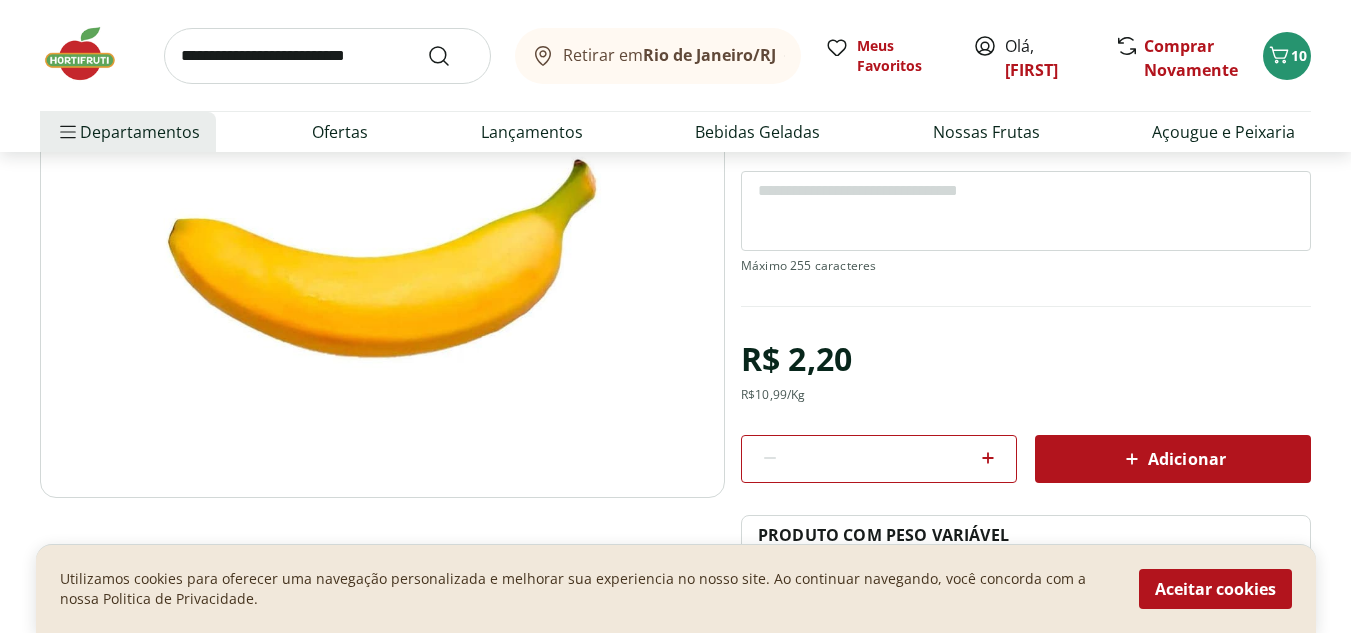 click on "*" at bounding box center (879, 459) 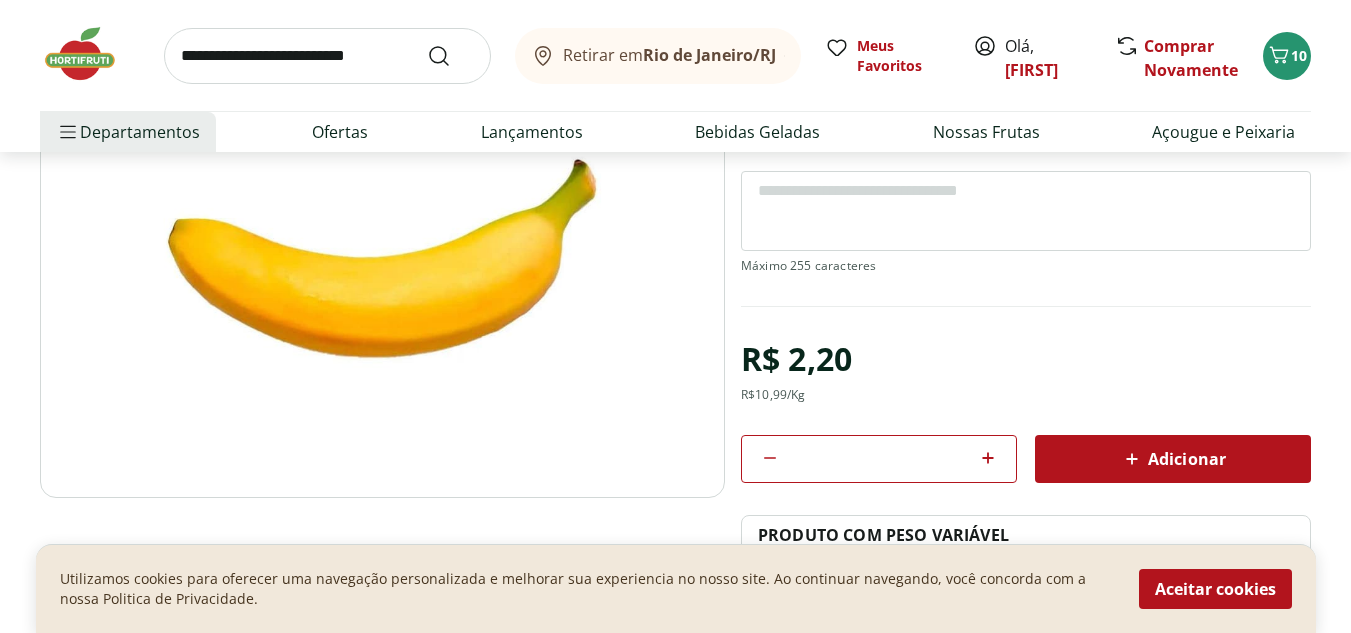 click 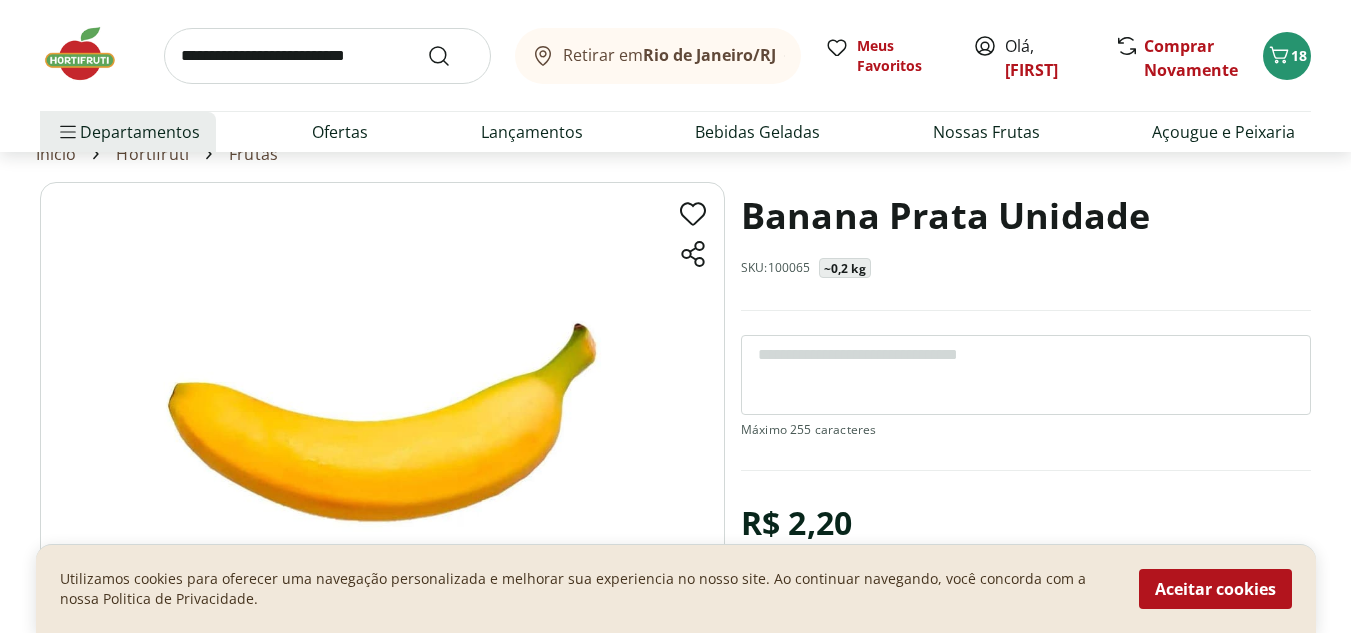 scroll, scrollTop: 0, scrollLeft: 0, axis: both 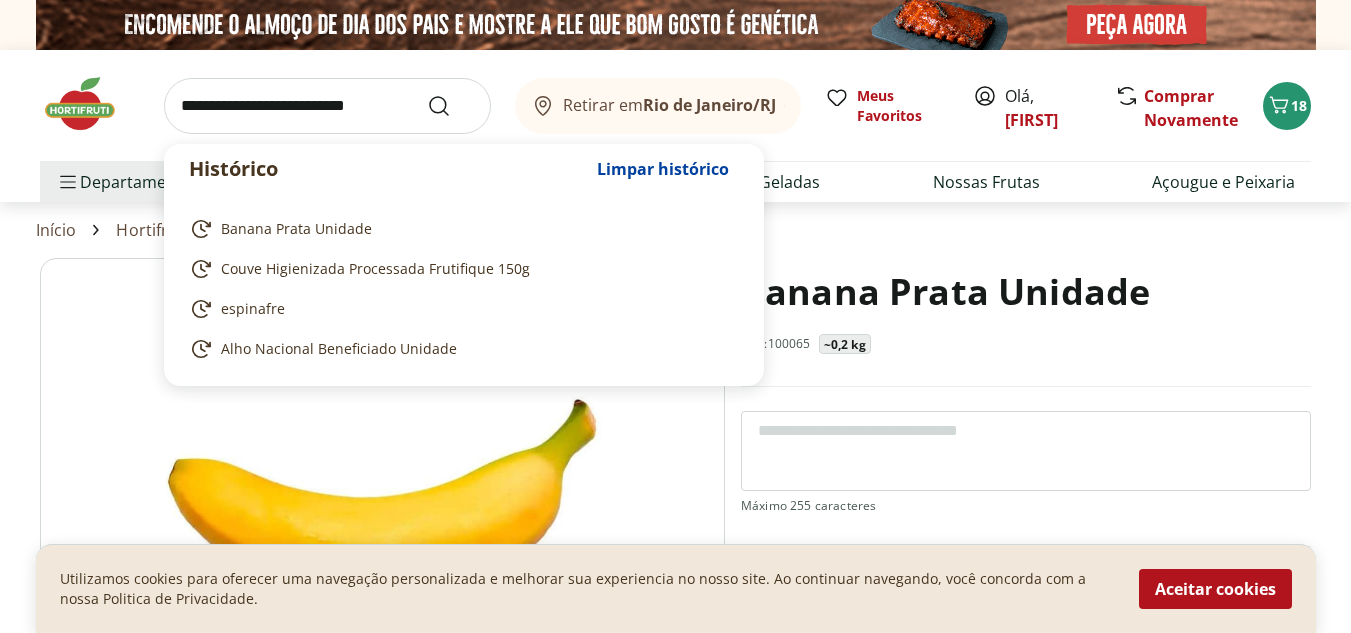 click at bounding box center (327, 106) 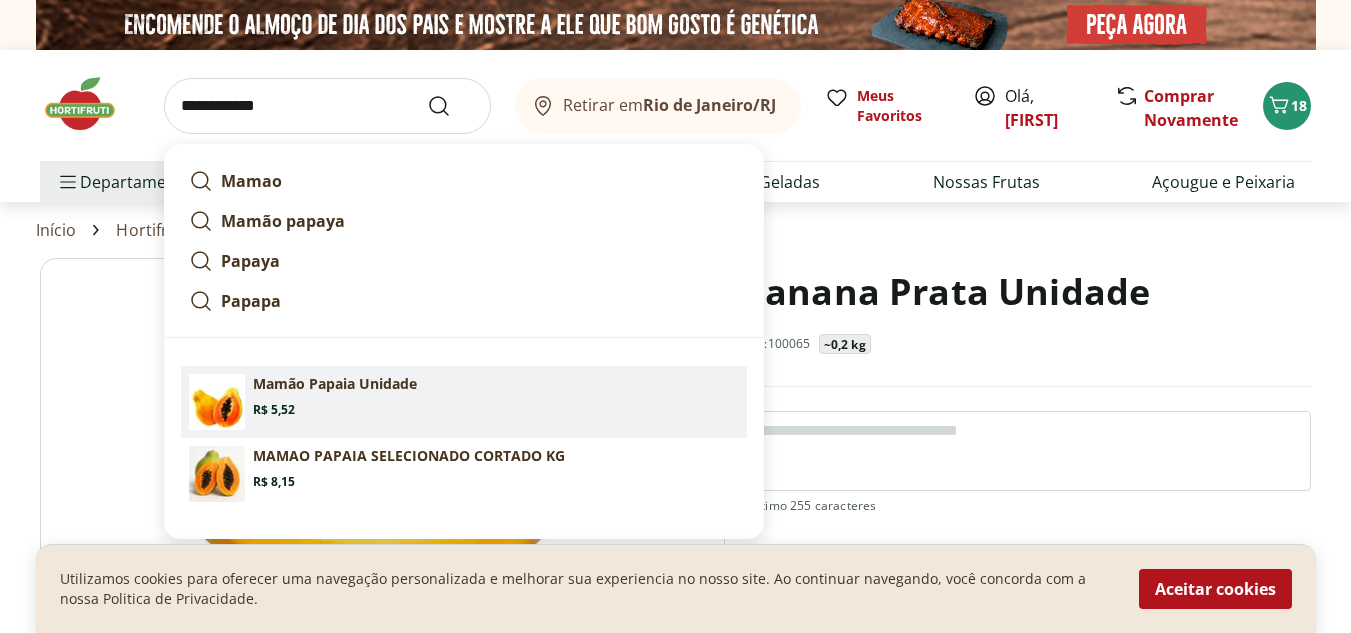 click on "Mamão Papaia Unidade" at bounding box center (335, 384) 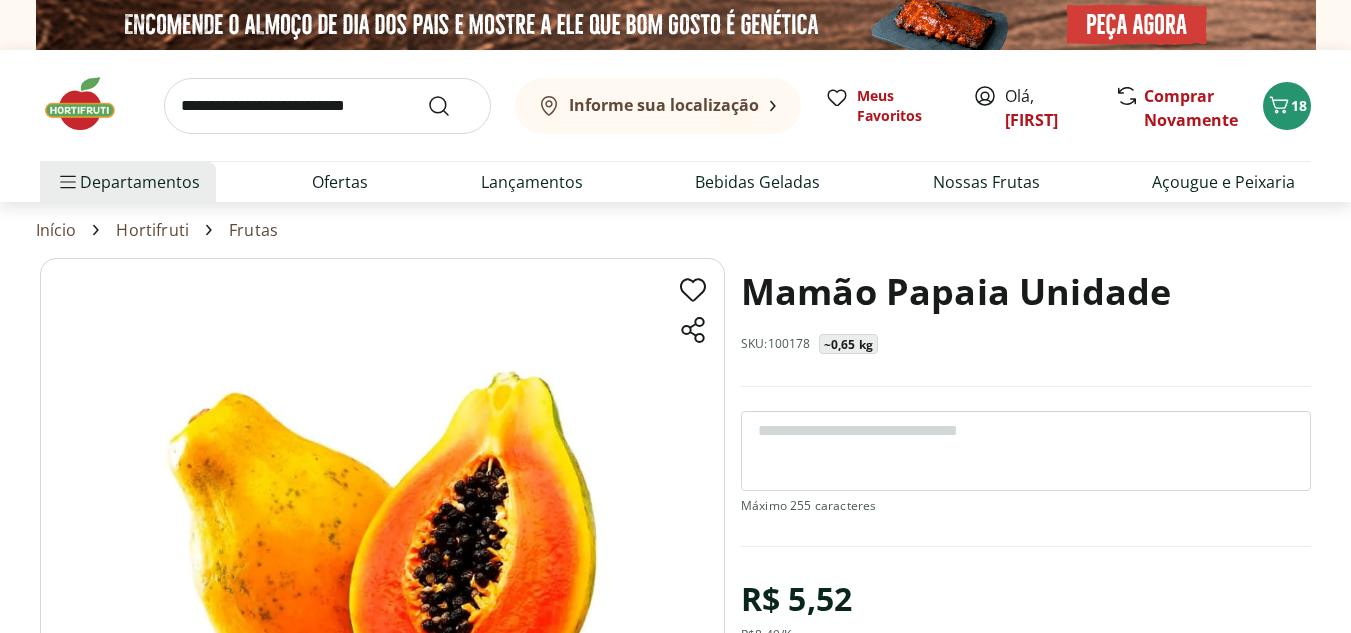 scroll, scrollTop: 0, scrollLeft: 0, axis: both 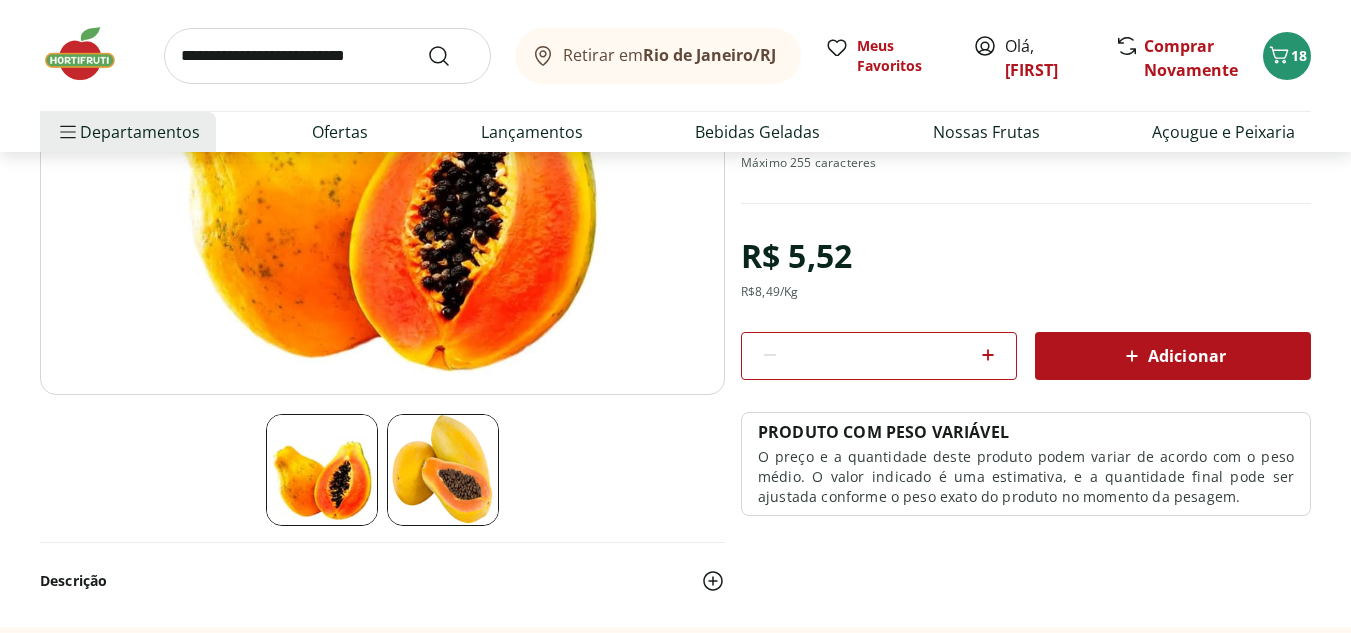 click 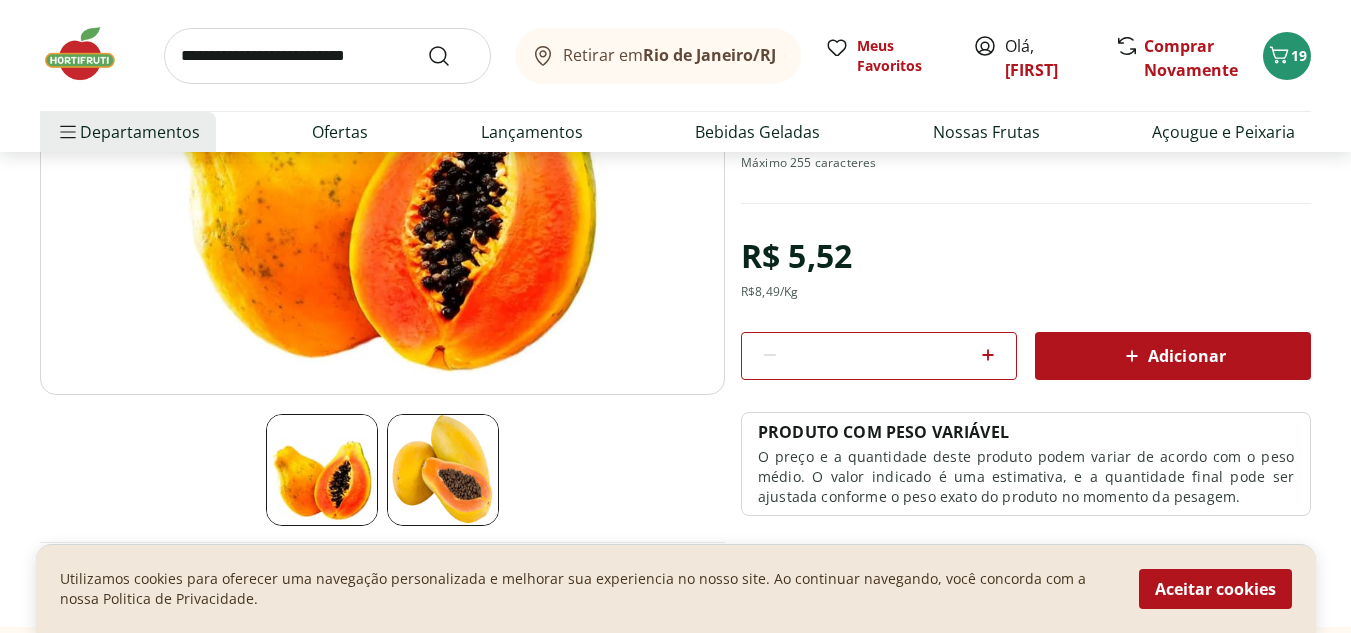 scroll, scrollTop: 0, scrollLeft: 0, axis: both 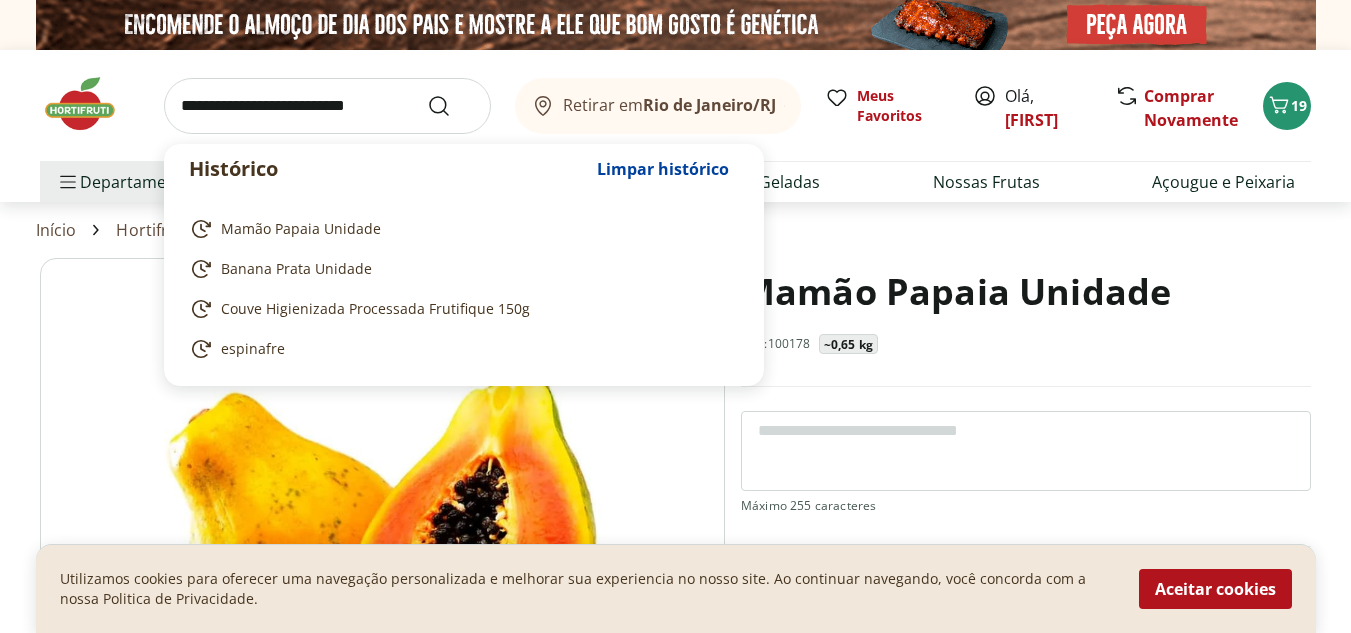 click at bounding box center [327, 106] 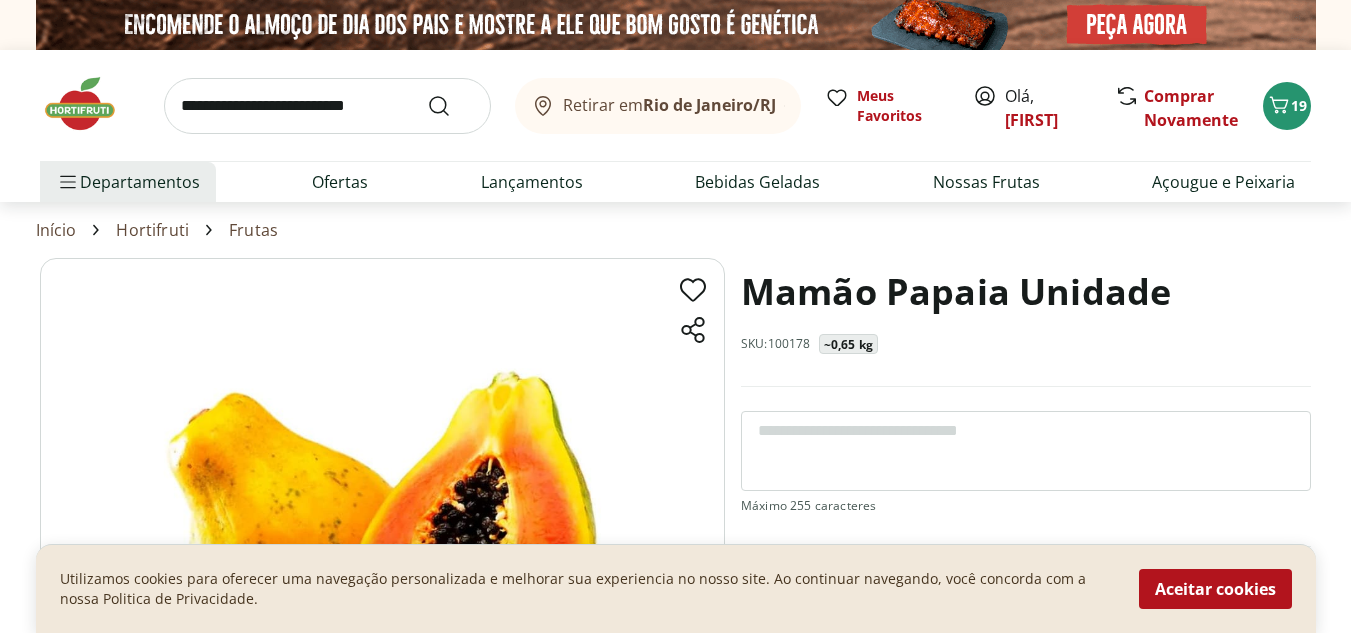 click on "Departamentos Nossa Marca Nossa Marca Ver tudo do departamento Açougue & Peixaria Congelados e Refrigerados Frutas, Legumes e Verduras Orgânicos Mercearia Sorvetes Hortifruti Hortifruti Ver tudo do departamento Cogumelos Frutas Legumes Ovos Temperos Frescos Verduras Orgânicos Orgânicos Ver tudo do departamento Bebidas Orgânicas Frutas Orgânicas Legumes Orgânicos Ovos Orgânicos Perecíveis Orgânicos Verduras Orgânicas Temperos Frescos Açougue e Peixaria Açougue e Peixaria Ver tudo do departamento Aves Bovinos Exóticos Frutos do Mar Linguiça e Salsicha Peixes Salgados e Defumados Suínos Prontinhos Prontinhos Ver tudo do departamento Frutas Cortadinhas Pré Preparados Prontos para Consumo Saladas Sucos e Água de Coco Padaria Padaria Ver tudo do departamento Bolos e Mini Bolos Doces Pão Padaria Própria Salgados Torradas Bebidas Bebidas Ver tudo do departamento Água Água de Coco Cerveja Destilados Chá e Mate Drinks Alcóolicos Energético e Isotônico Vinhos Refrigerante Suco Integral Azeite" at bounding box center [675, 182] 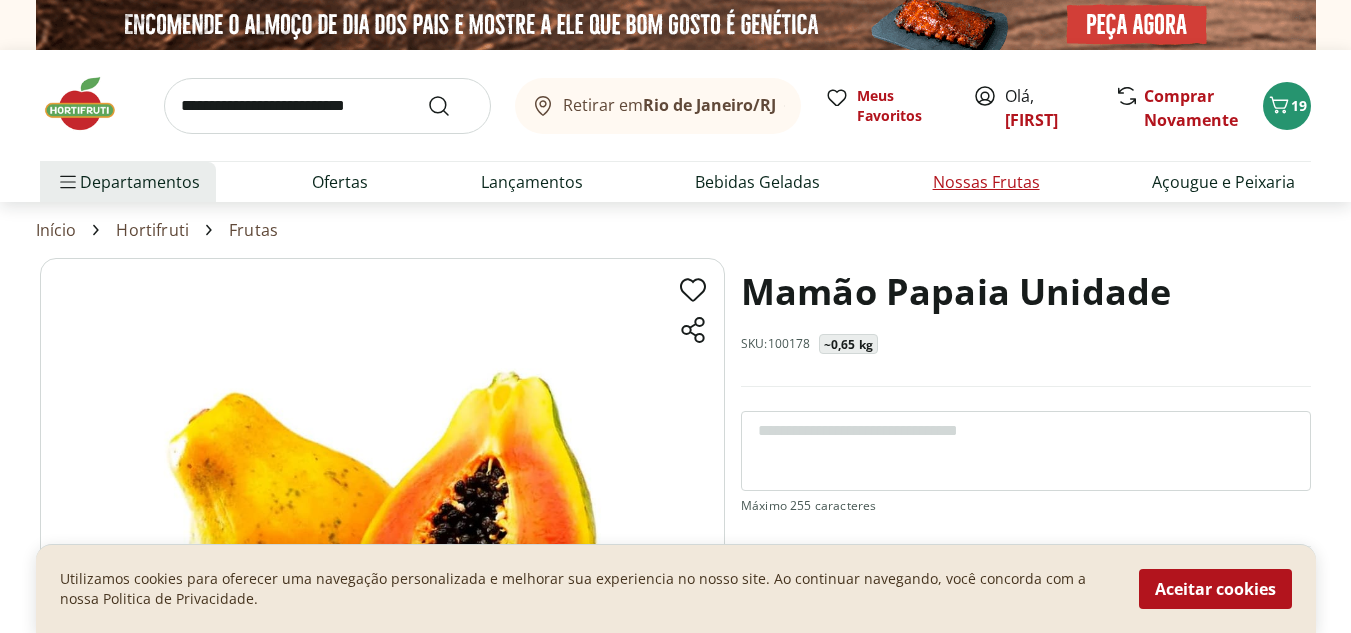 click on "Nossas Frutas" at bounding box center [986, 182] 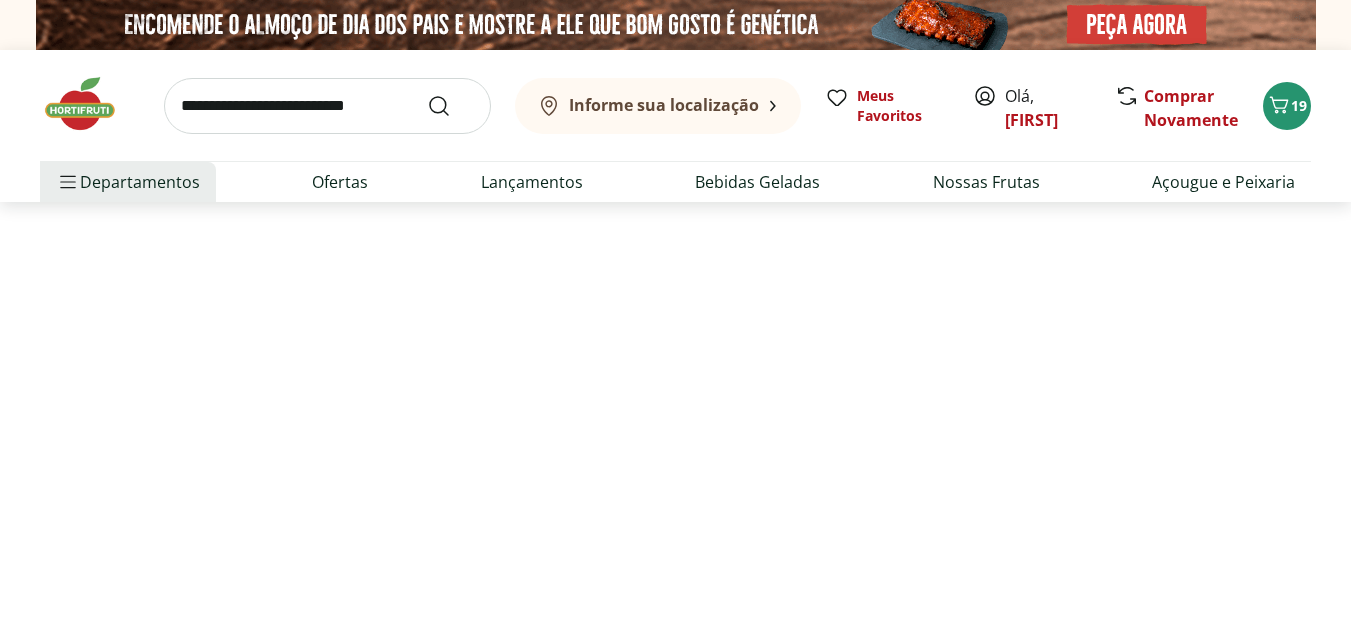 select on "**********" 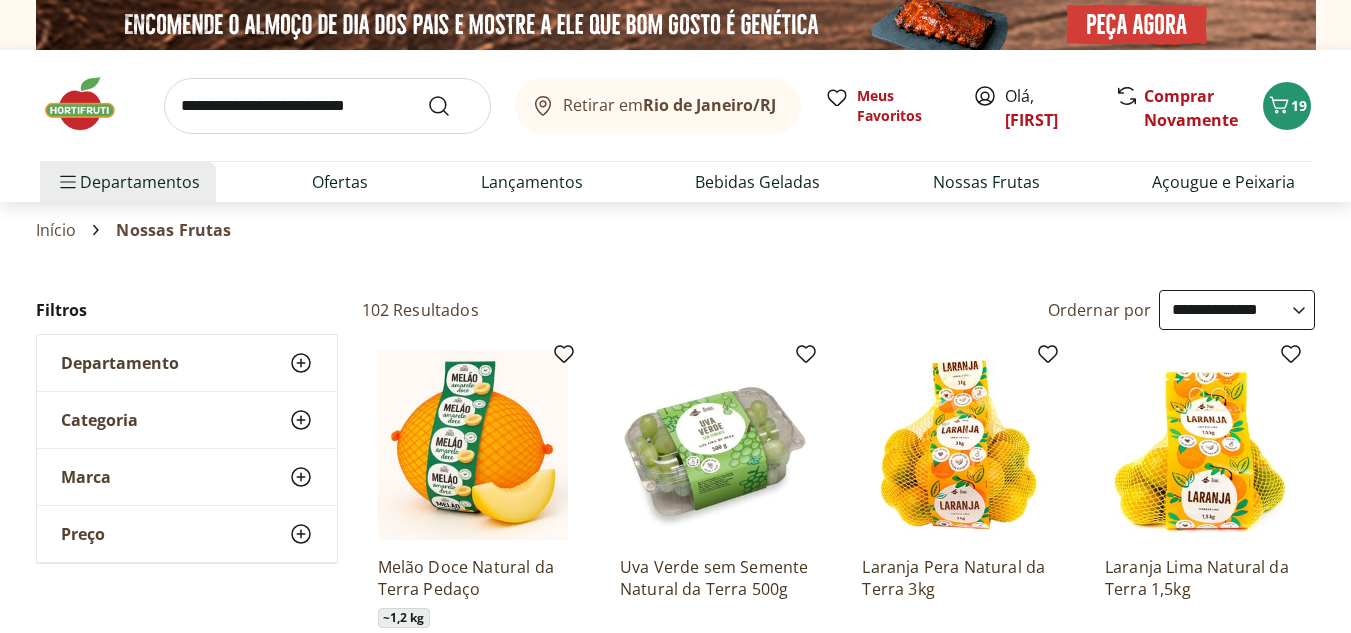 click on "**********" at bounding box center (675, 1016) 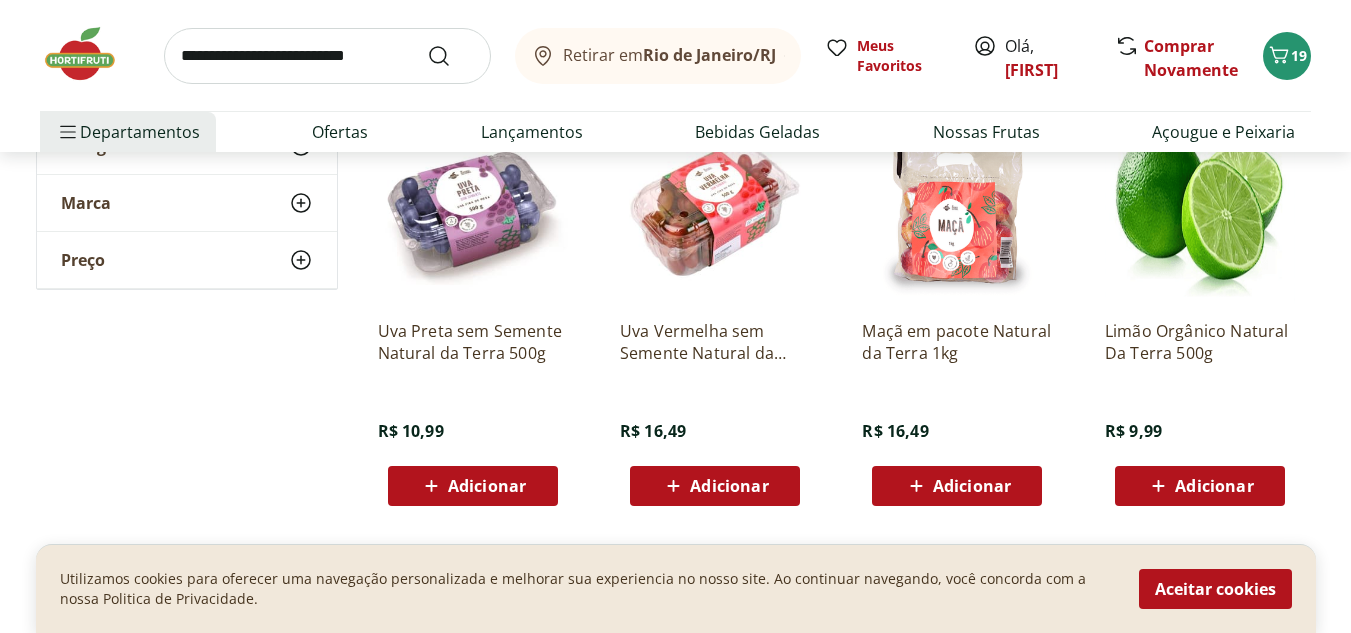 scroll, scrollTop: 680, scrollLeft: 0, axis: vertical 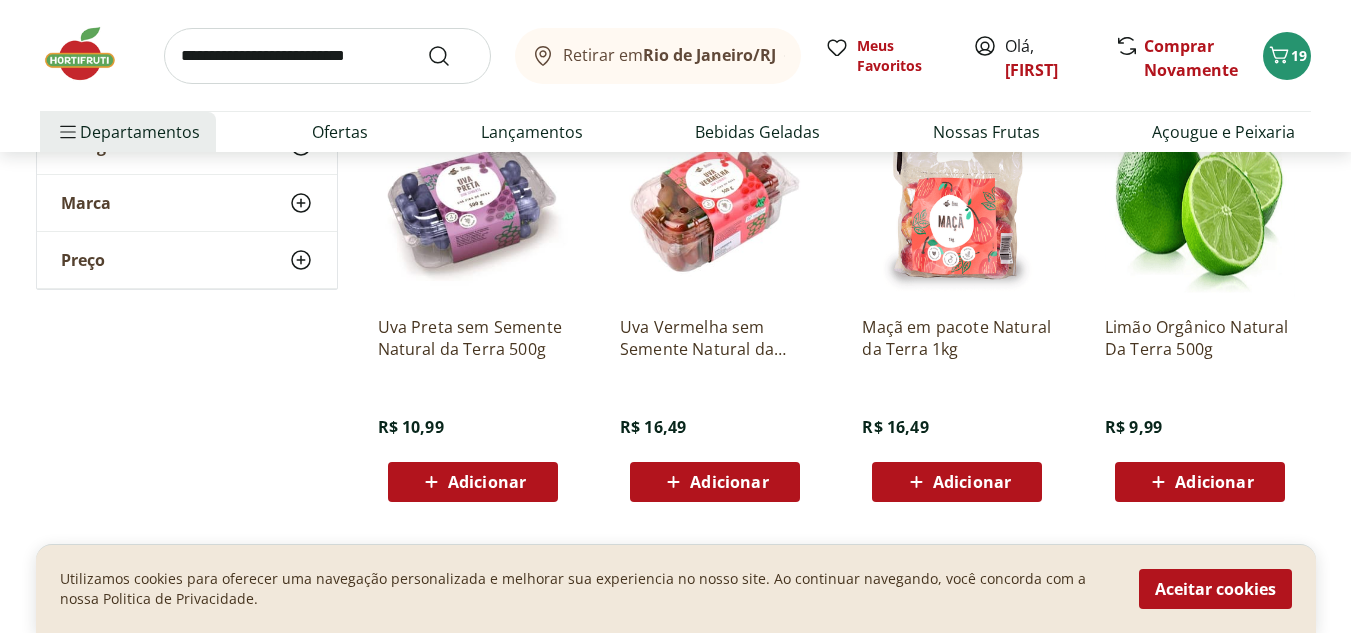click on "Adicionar" at bounding box center (487, 482) 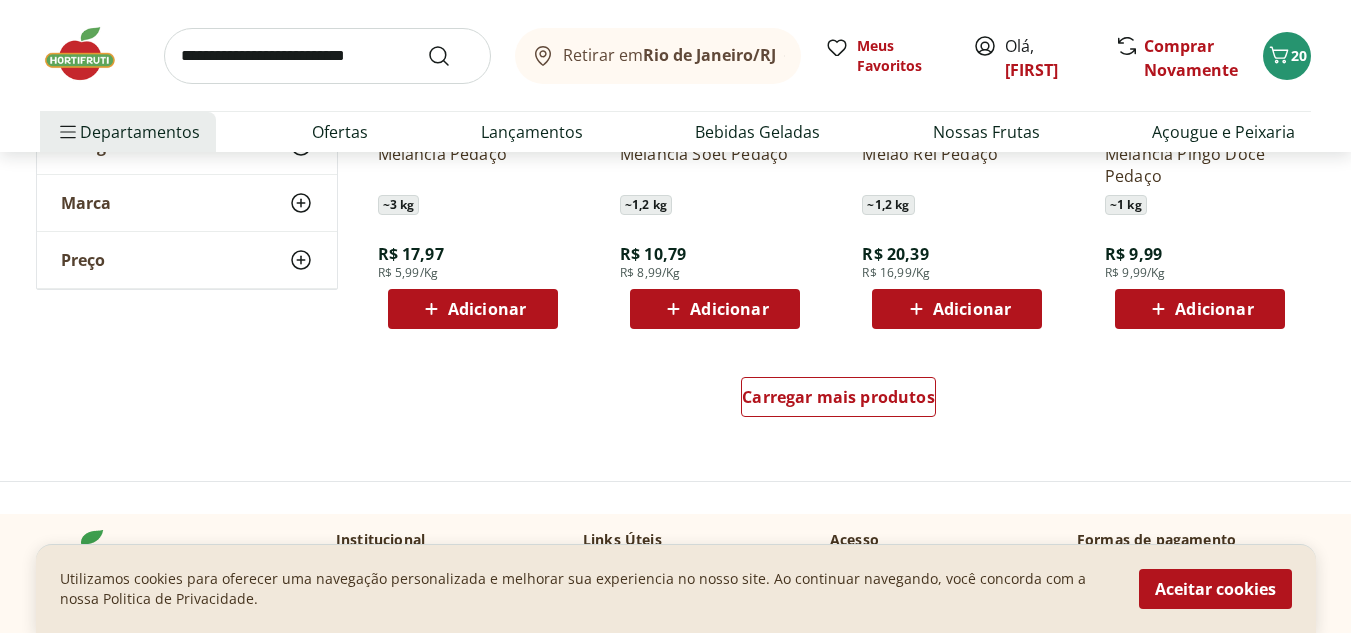 scroll, scrollTop: 1373, scrollLeft: 0, axis: vertical 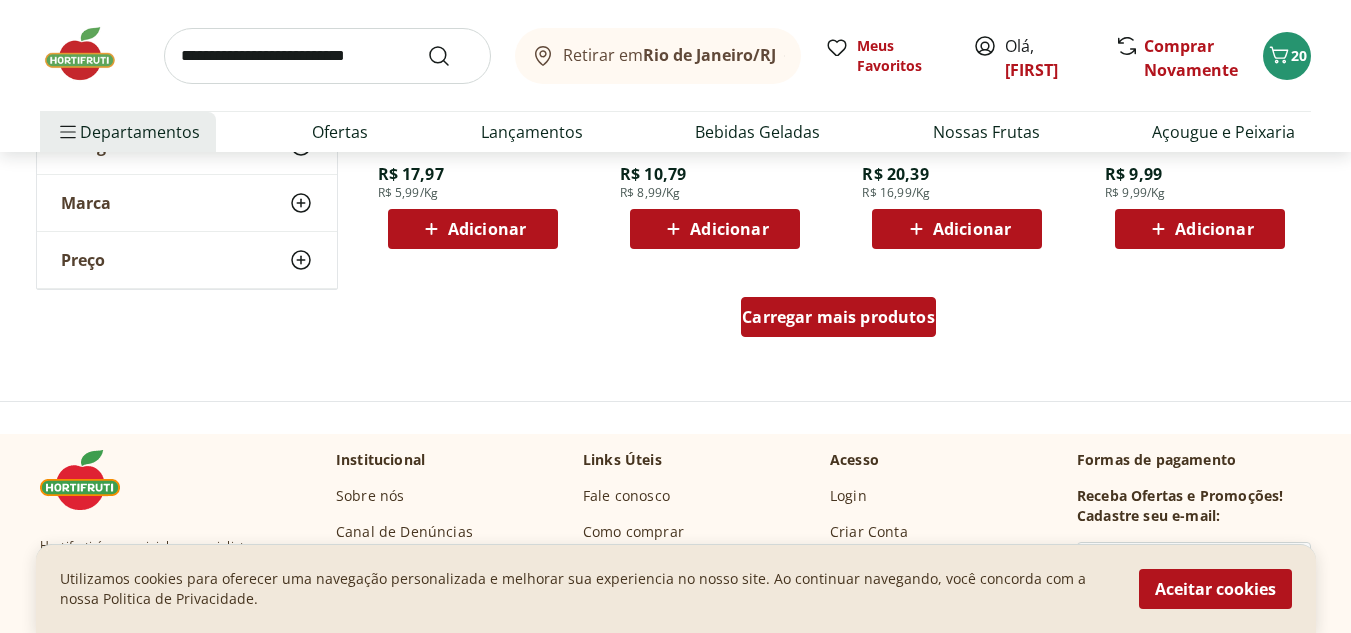 click on "Carregar mais produtos" at bounding box center (838, 317) 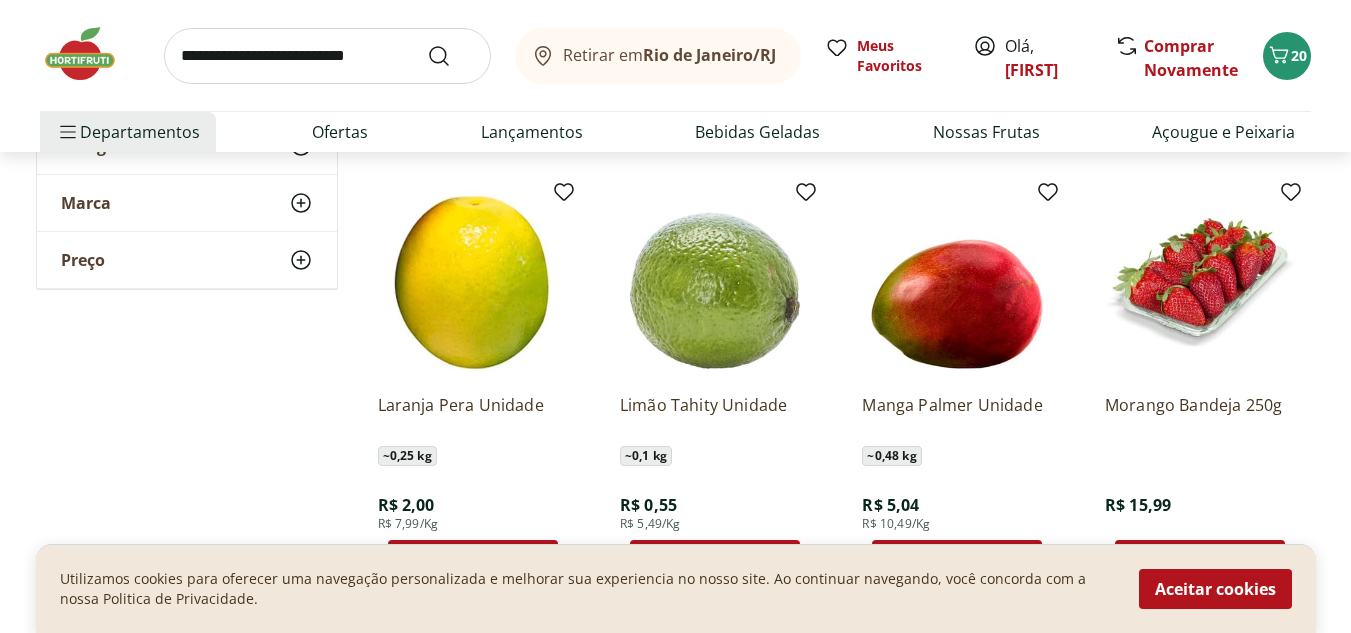 scroll, scrollTop: 1946, scrollLeft: 0, axis: vertical 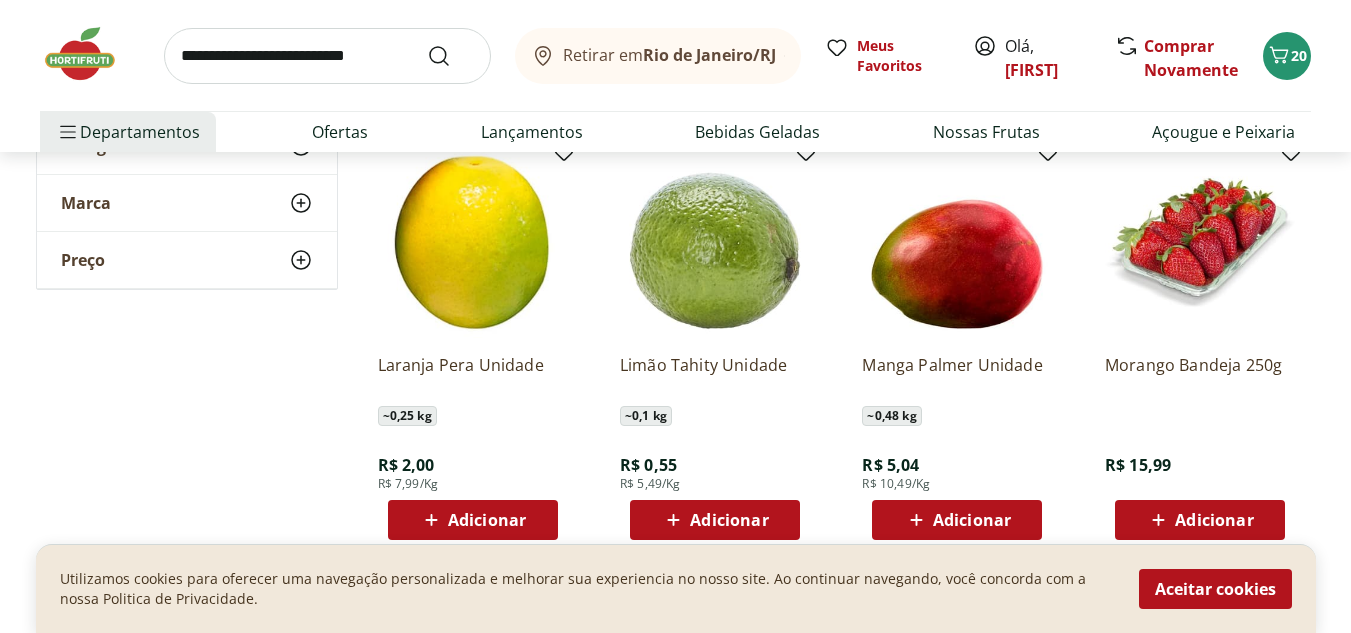click on "Adicionar" at bounding box center (729, 520) 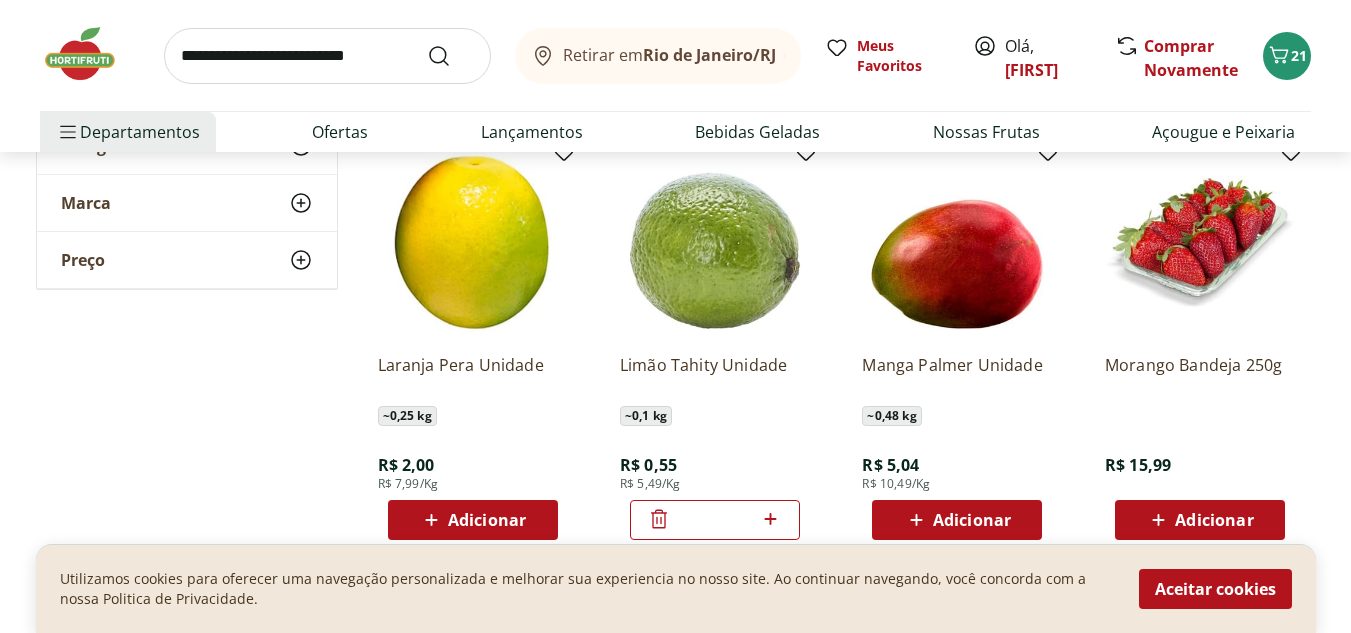 click 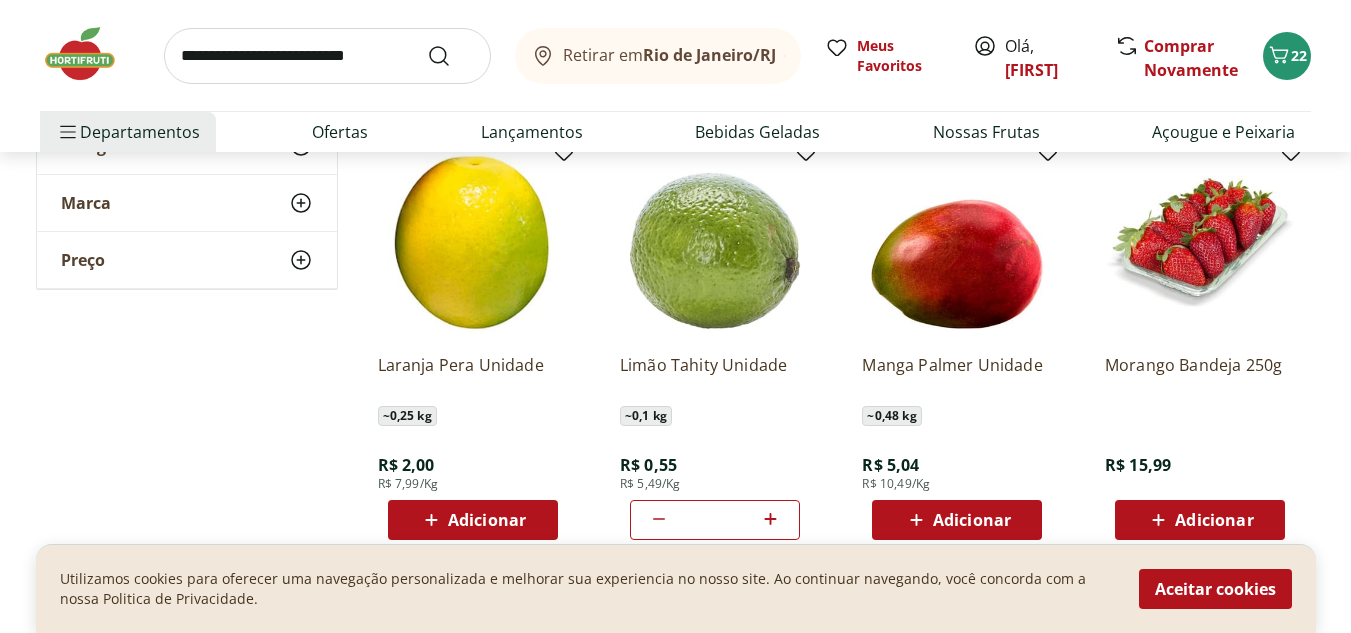 click 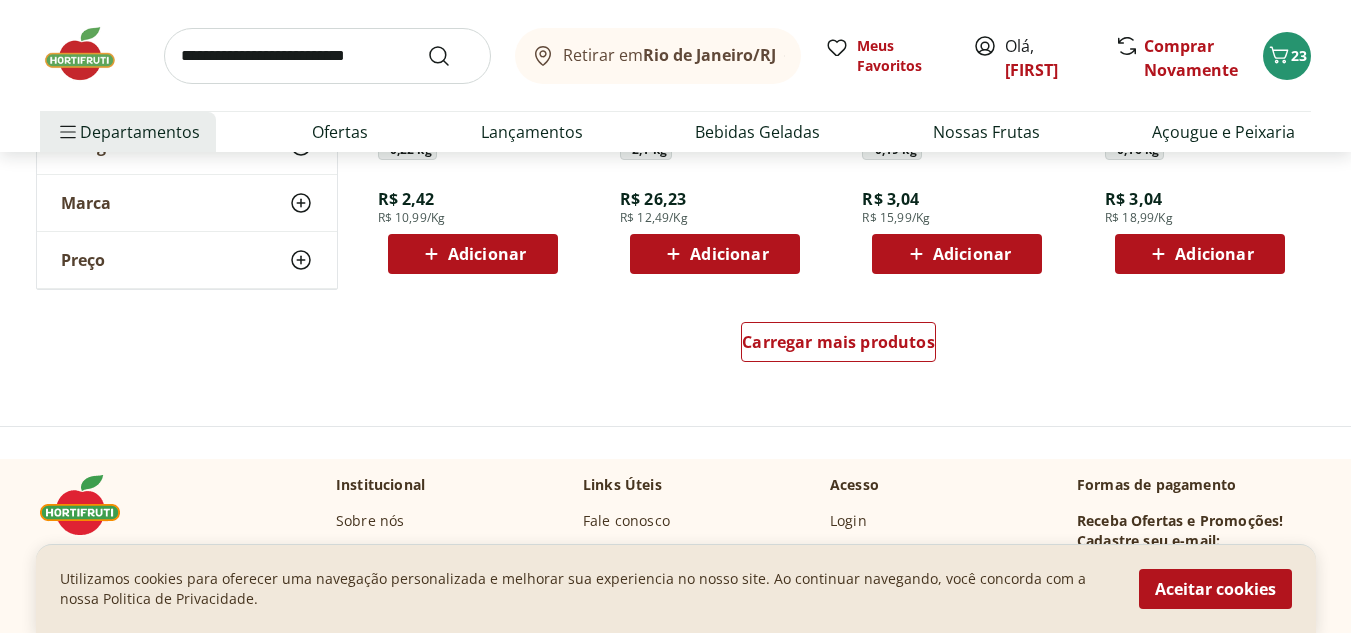 scroll, scrollTop: 2706, scrollLeft: 0, axis: vertical 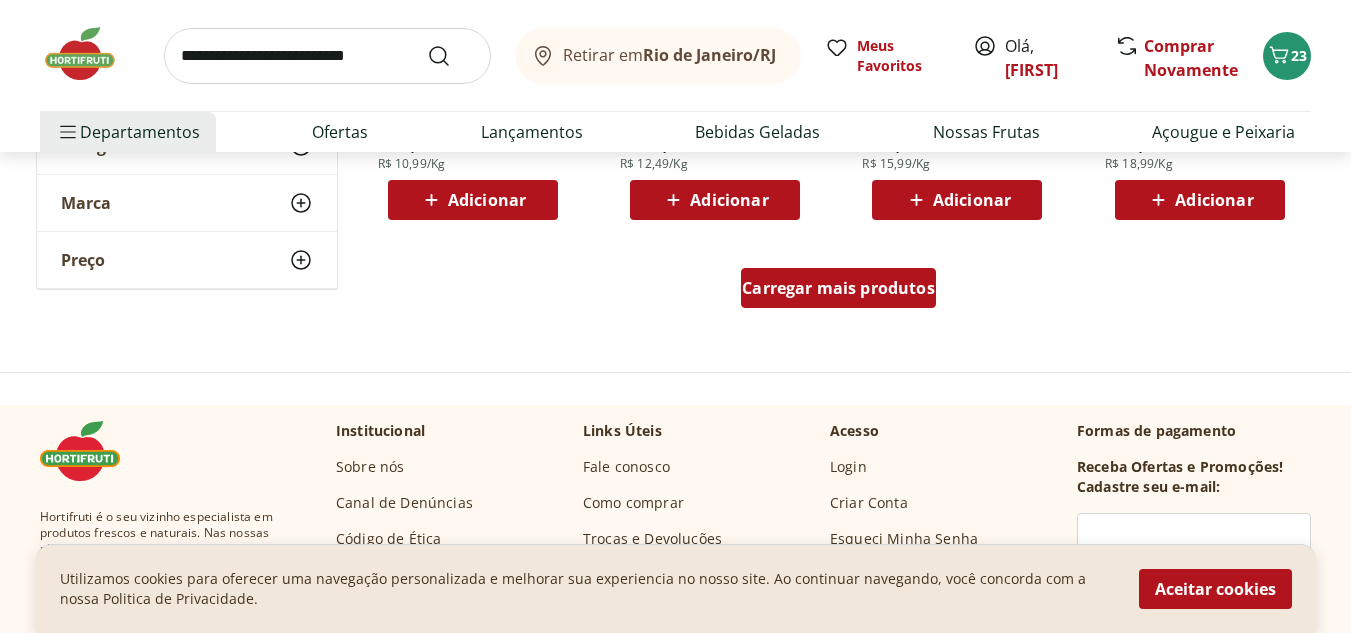 click on "Carregar mais produtos" at bounding box center [838, 288] 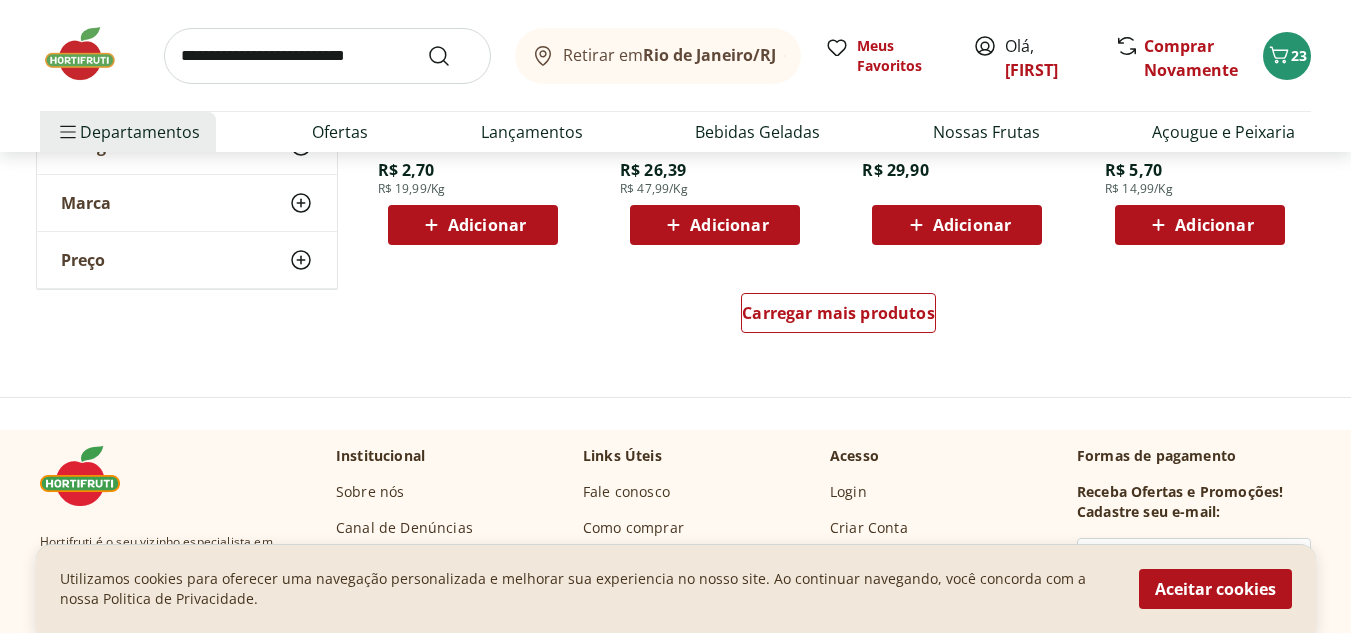scroll, scrollTop: 4025, scrollLeft: 0, axis: vertical 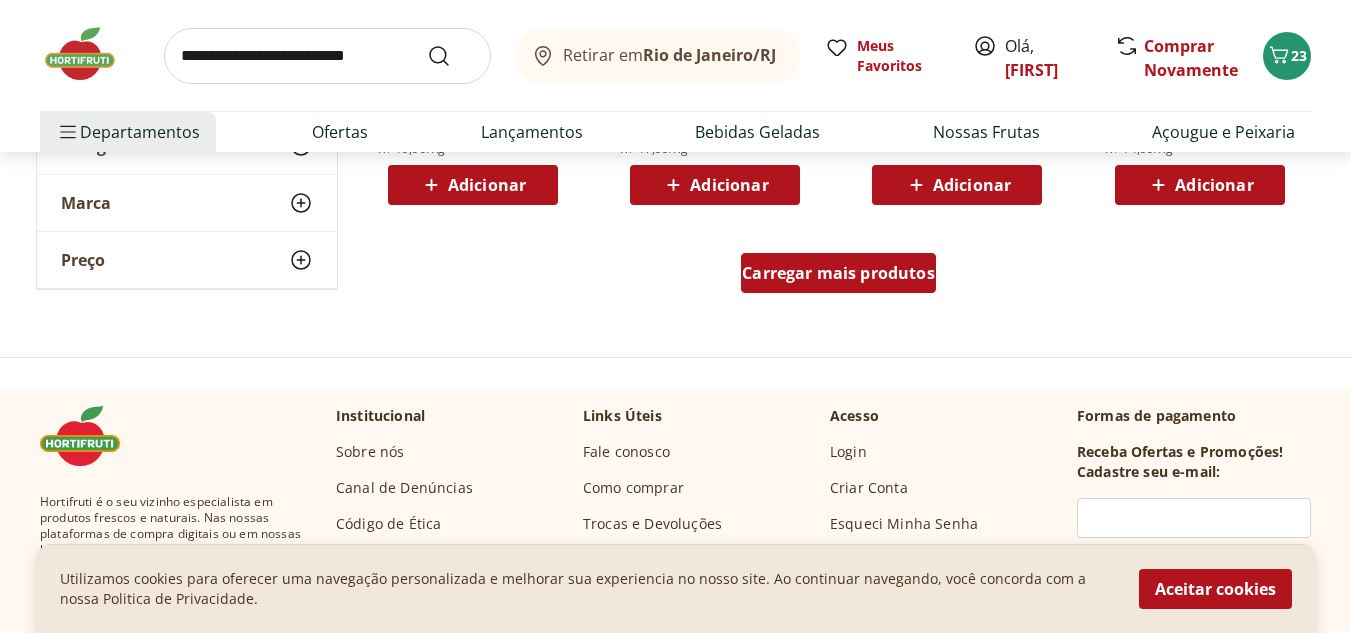 click on "Carregar mais produtos" at bounding box center (838, 273) 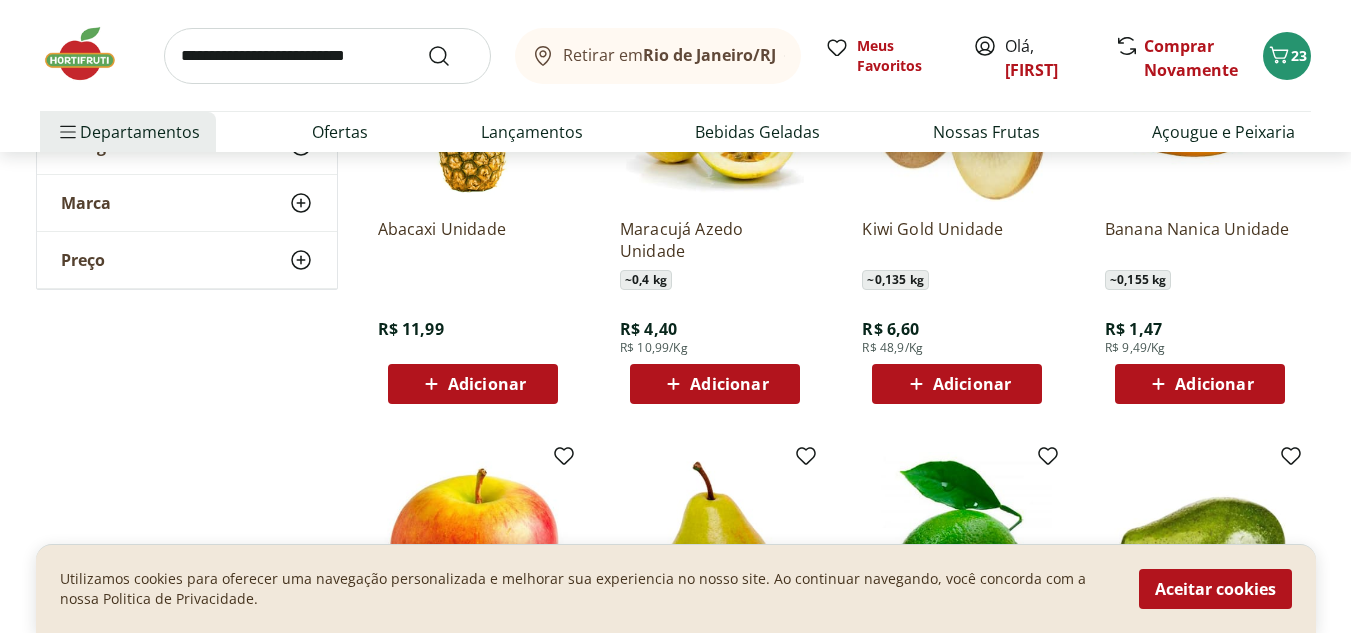 scroll, scrollTop: 2393, scrollLeft: 0, axis: vertical 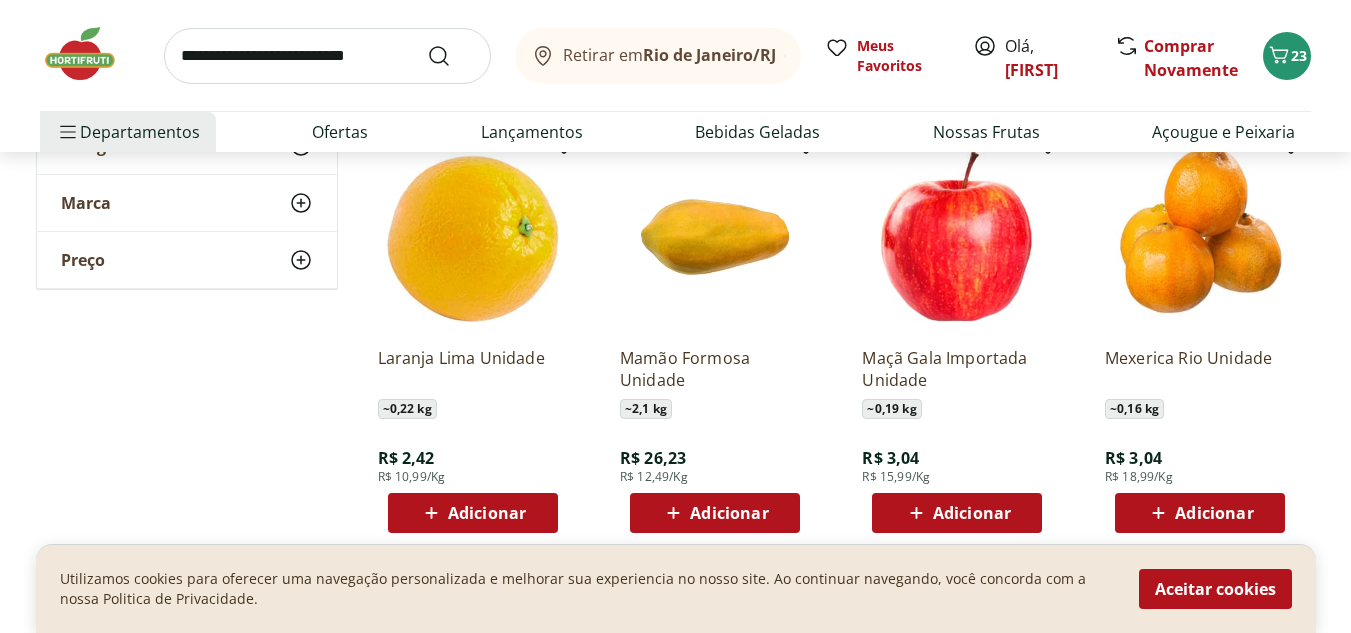 click on "Adicionar" at bounding box center (1214, 513) 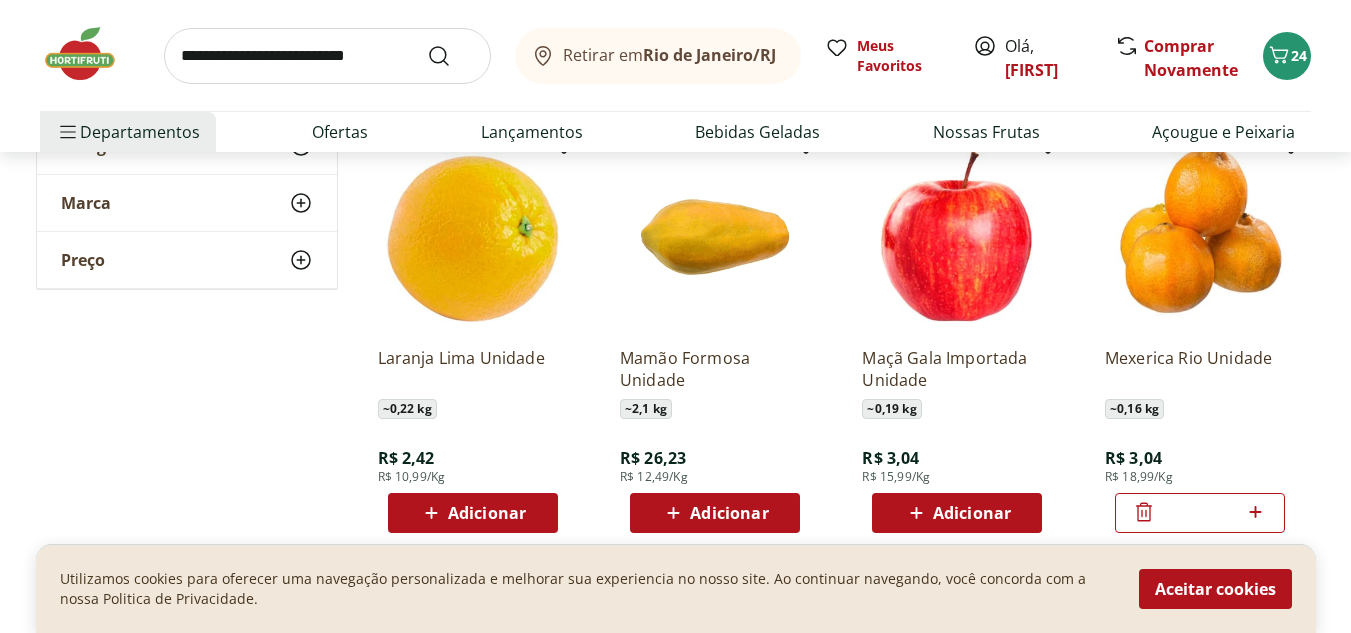 click 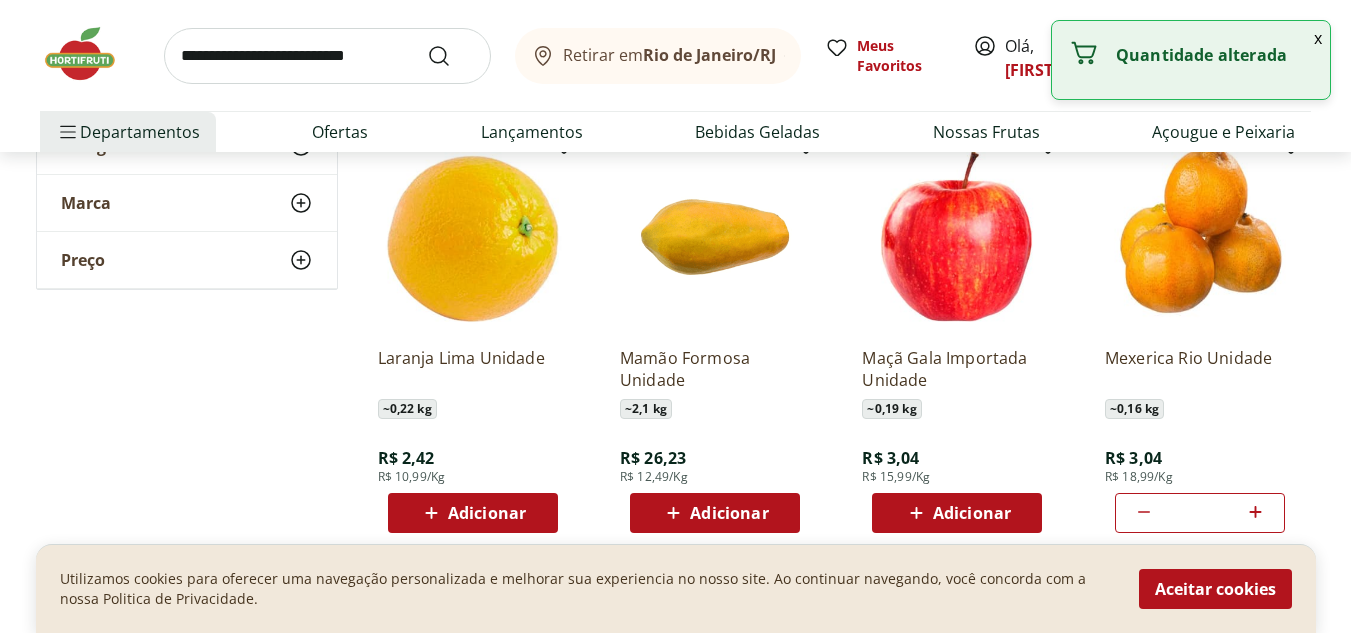click 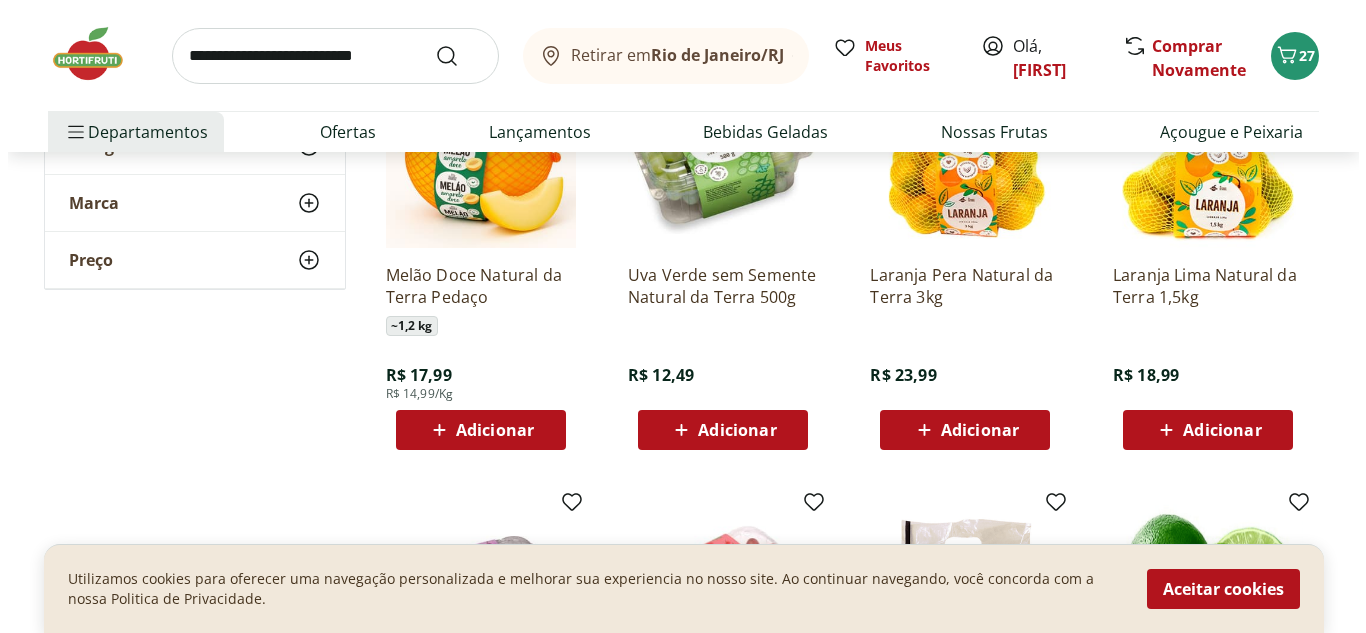 scroll, scrollTop: 255, scrollLeft: 0, axis: vertical 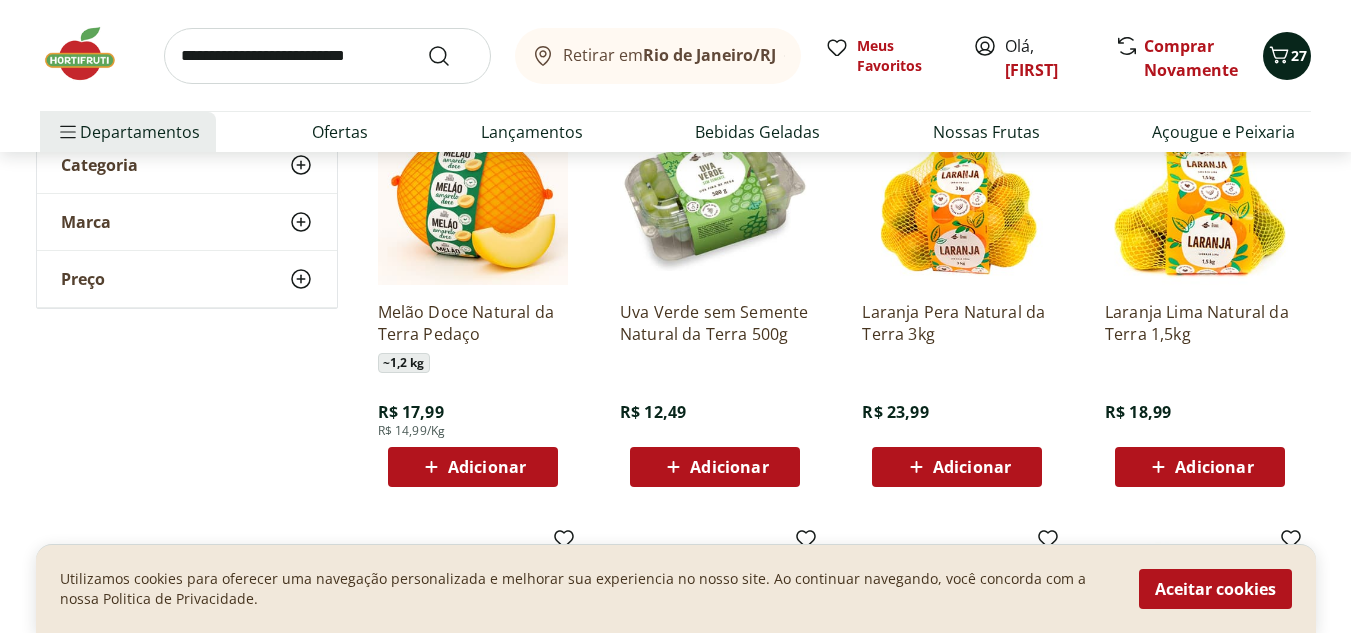 click on "27" at bounding box center [1299, 55] 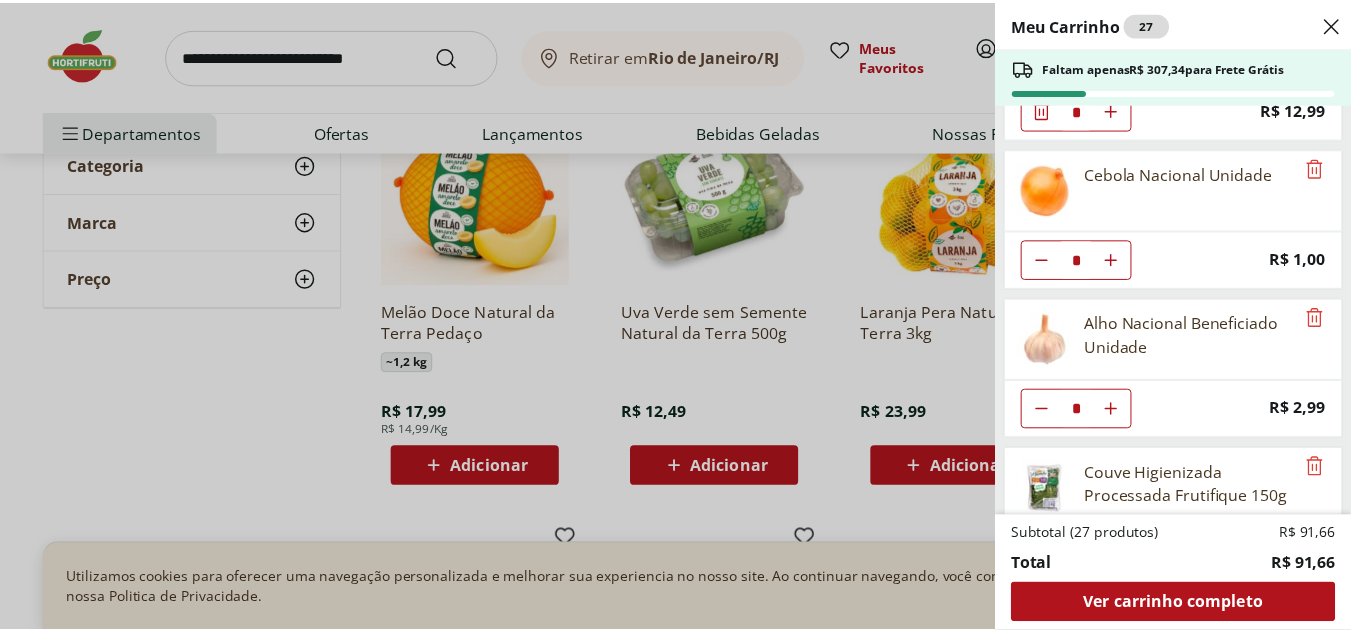 scroll, scrollTop: 0, scrollLeft: 0, axis: both 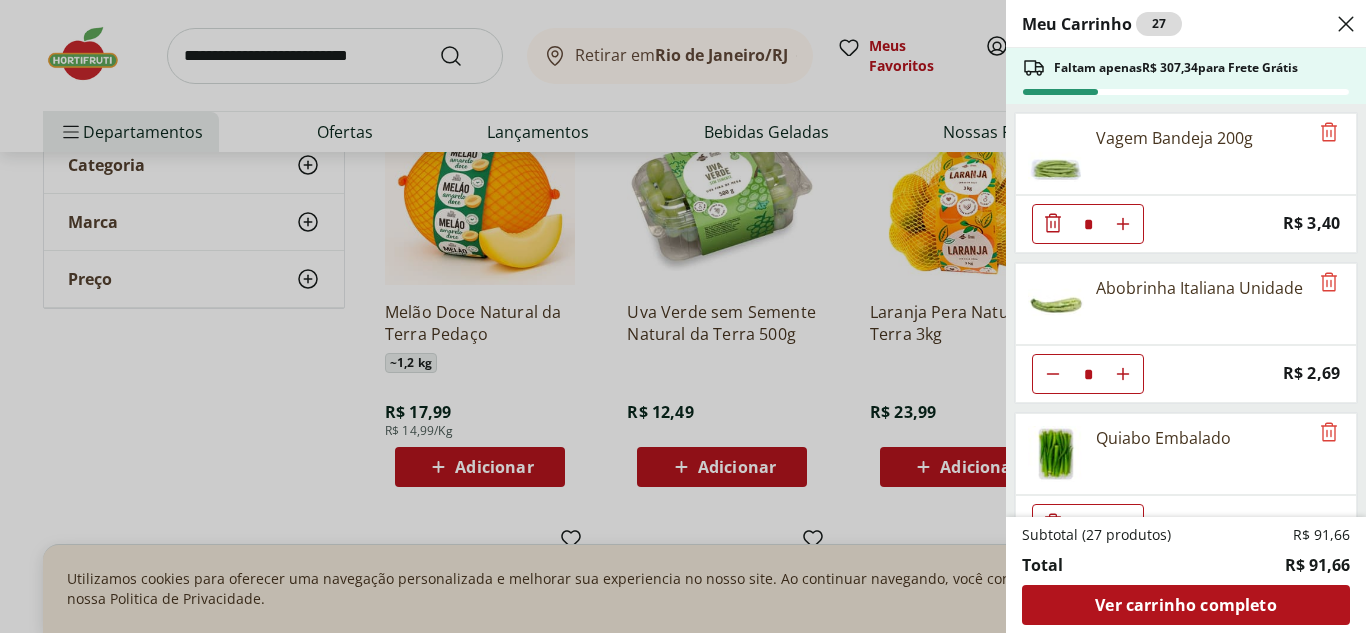 click on "Meu Carrinho 27 Faltam apenas  R$ 307,34  para Frete Grátis Vagem Bandeja 200g * Price: R$ 3,40 Abobrinha Italiana Unidade * Price: R$ 2,69 Quiabo Embalado * Price: R$ 12,99 Cebola Nacional Unidade * Price: R$ 1,00 Alho Nacional Beneficiado Unidade * Price: R$ 2,99 Couve Higienizada Processada Frutifique 150g * Price: R$ 12,99 Banana Prata Unidade * Price: R$ 2,20 Mamão Papaia Unidade * Price: R$ 5,52 Uva Preta sem Semente Natural da Terra 500g * Price: R$ 10,99 Limão Tahity Unidade * Price: R$ 0,55 Mexerica Rio Unidade * Price: R$ 3,04 Subtotal (27 produtos) R$ 91,66 Total R$ 91,66 Ver carrinho completo" at bounding box center (683, 316) 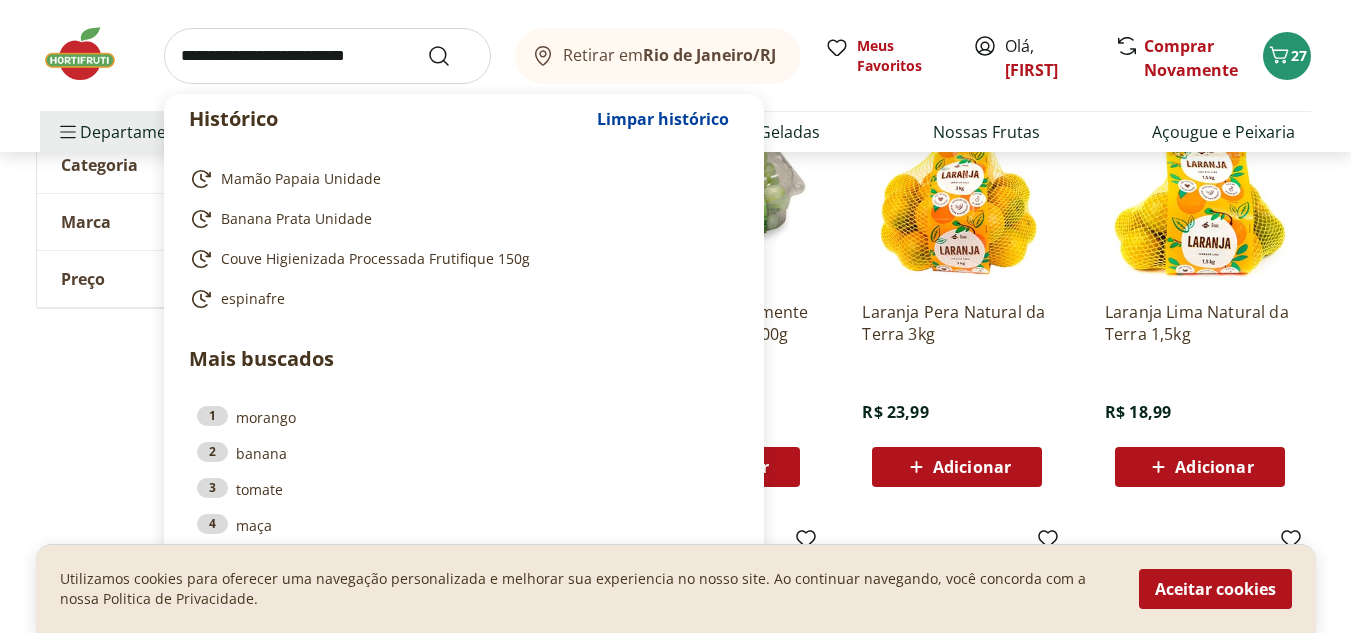 click at bounding box center (327, 56) 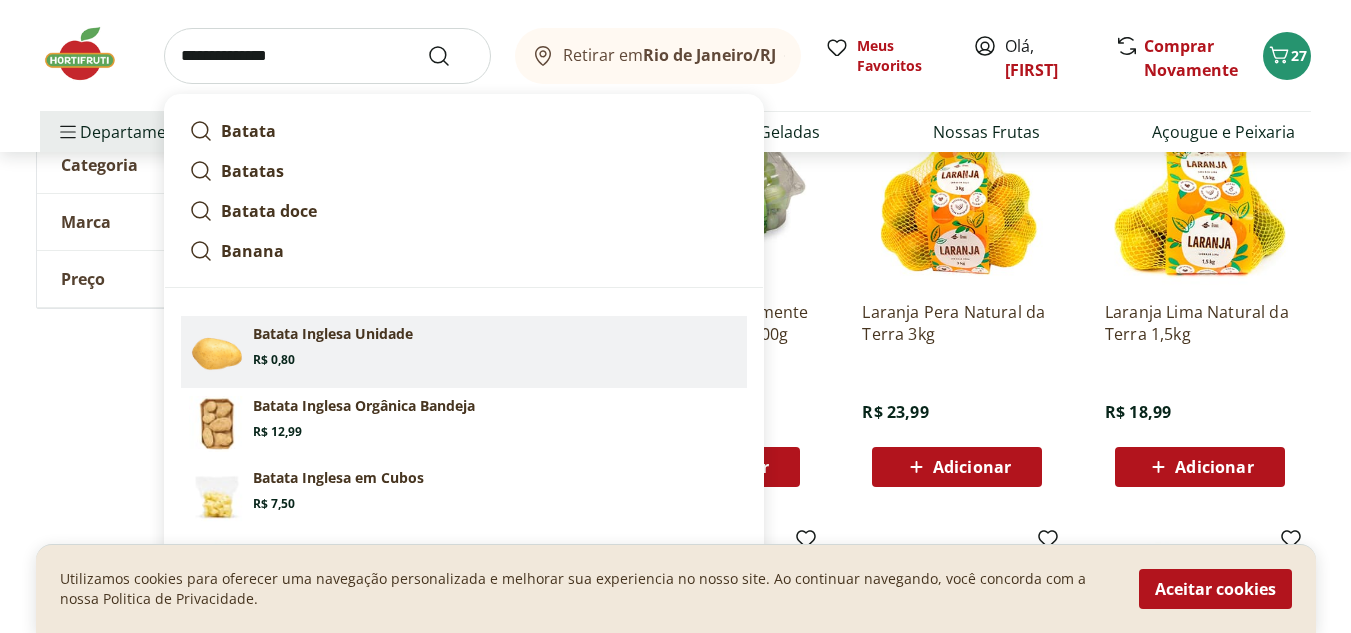 click on "Batata Inglesa Unidade" at bounding box center (333, 334) 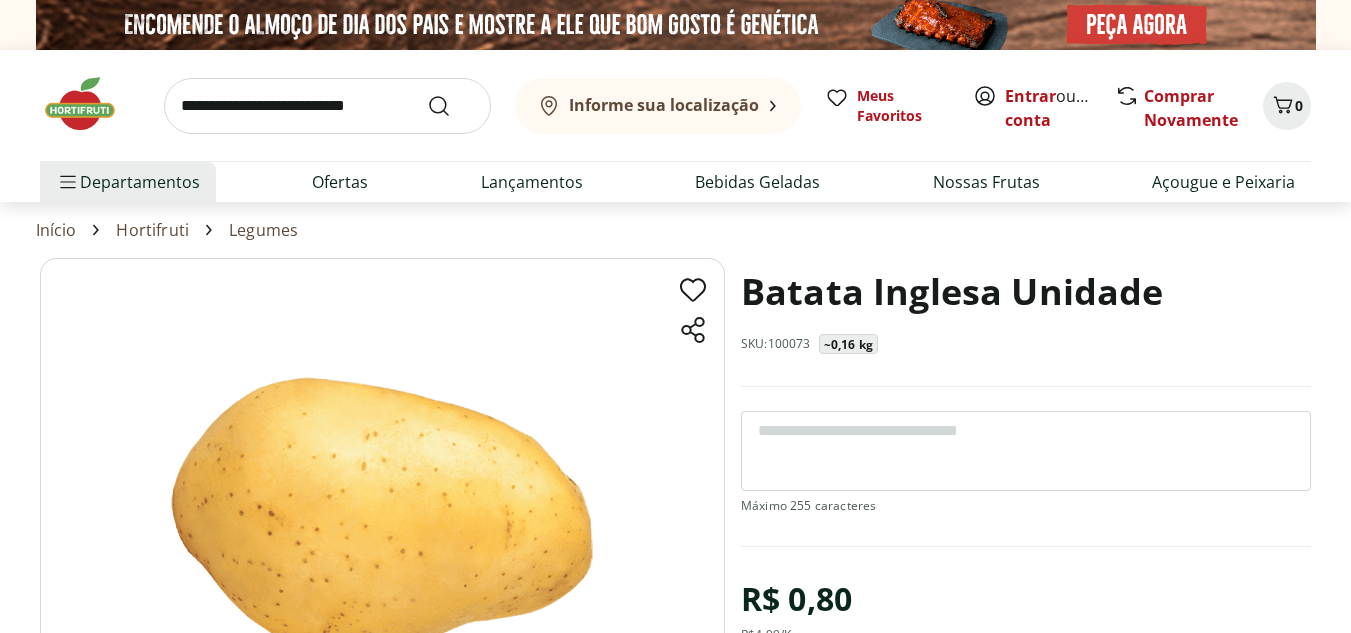 scroll, scrollTop: 0, scrollLeft: 0, axis: both 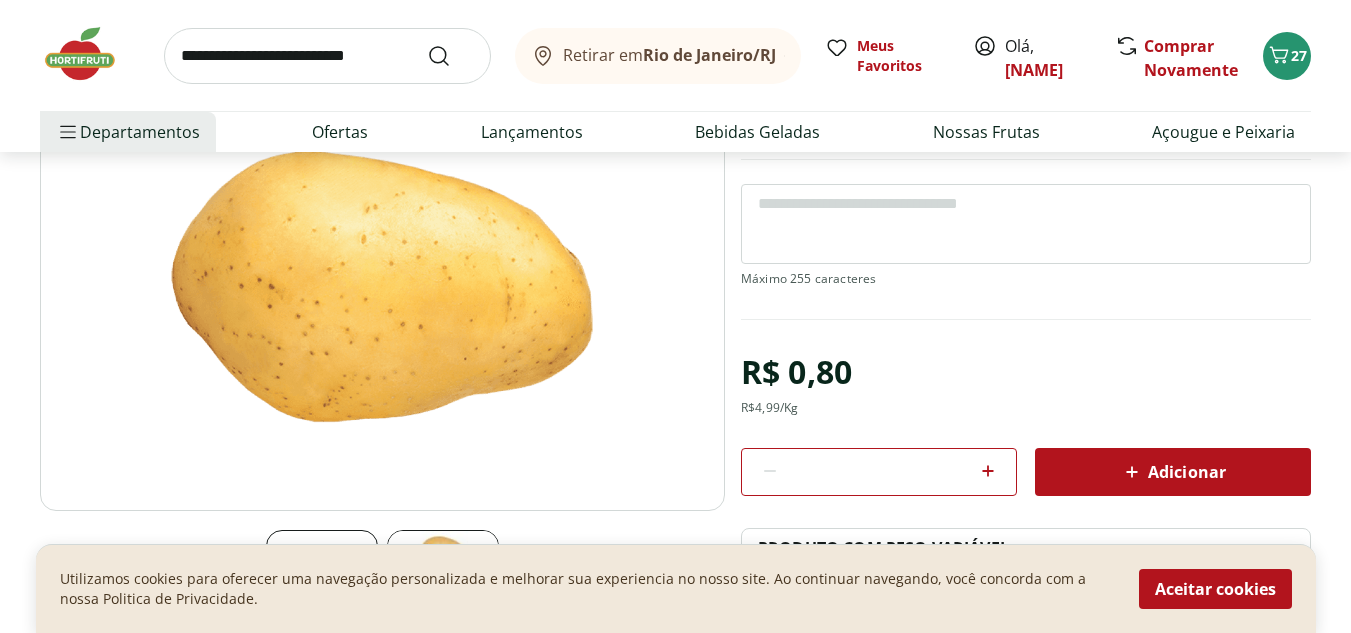 click on "*" at bounding box center (879, 472) 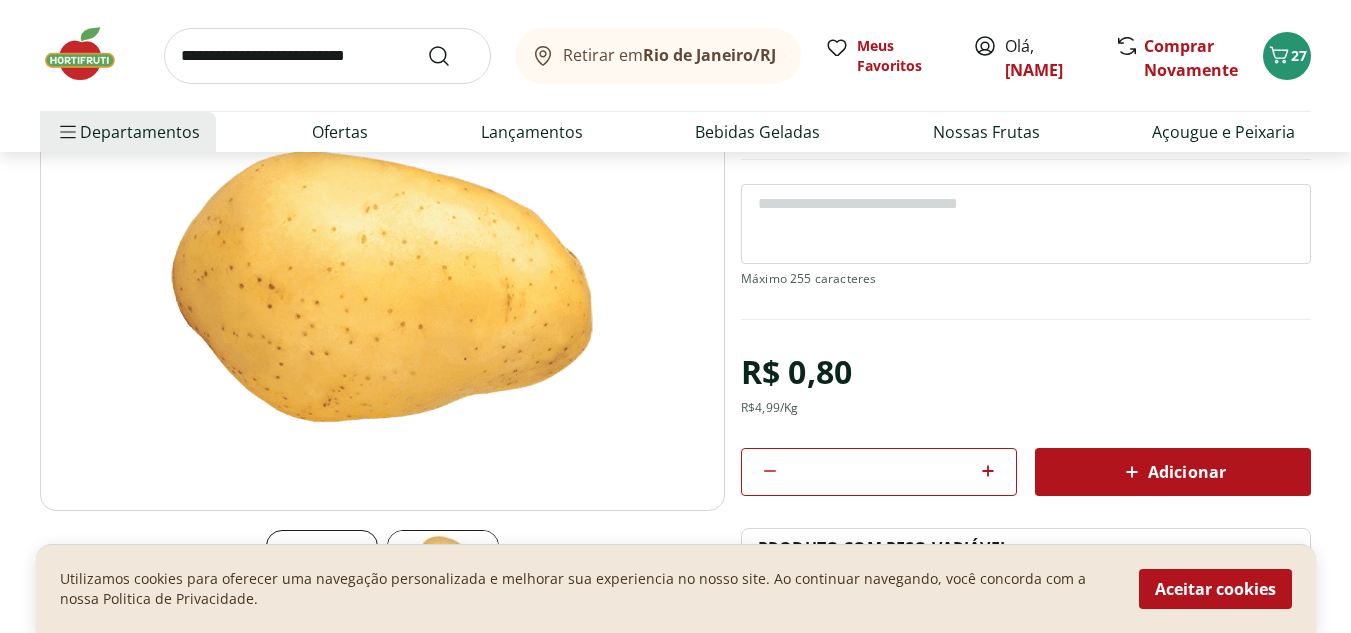 click 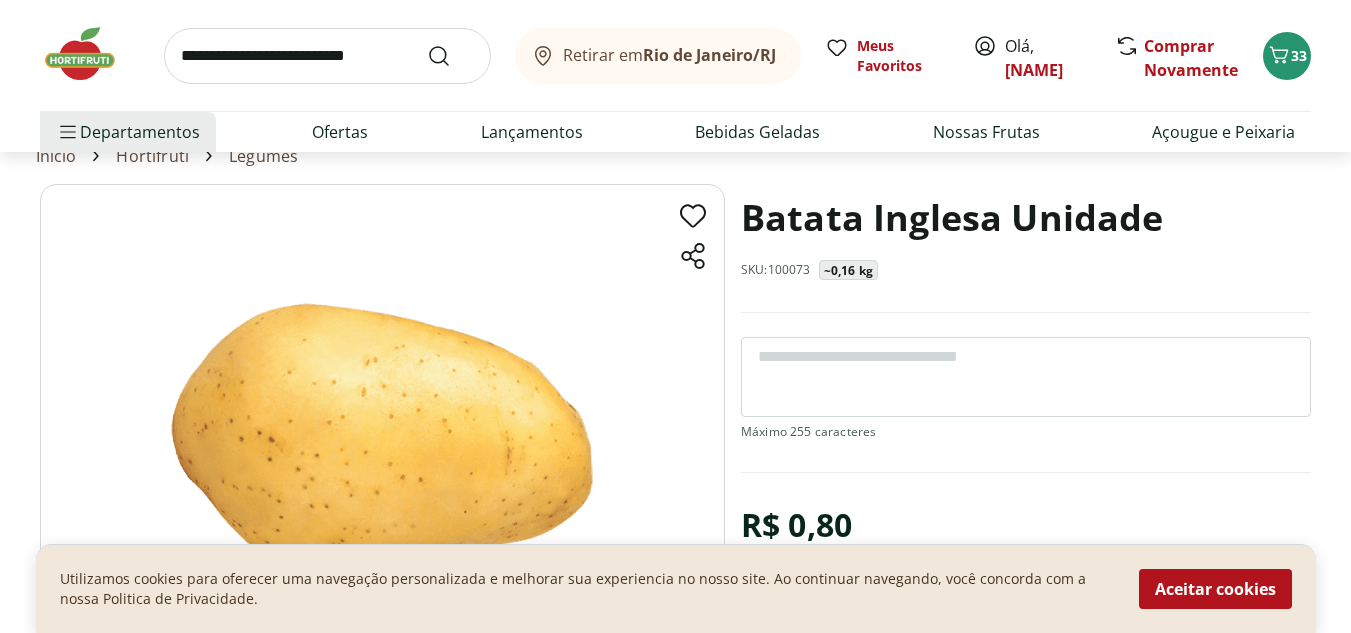 scroll, scrollTop: 0, scrollLeft: 0, axis: both 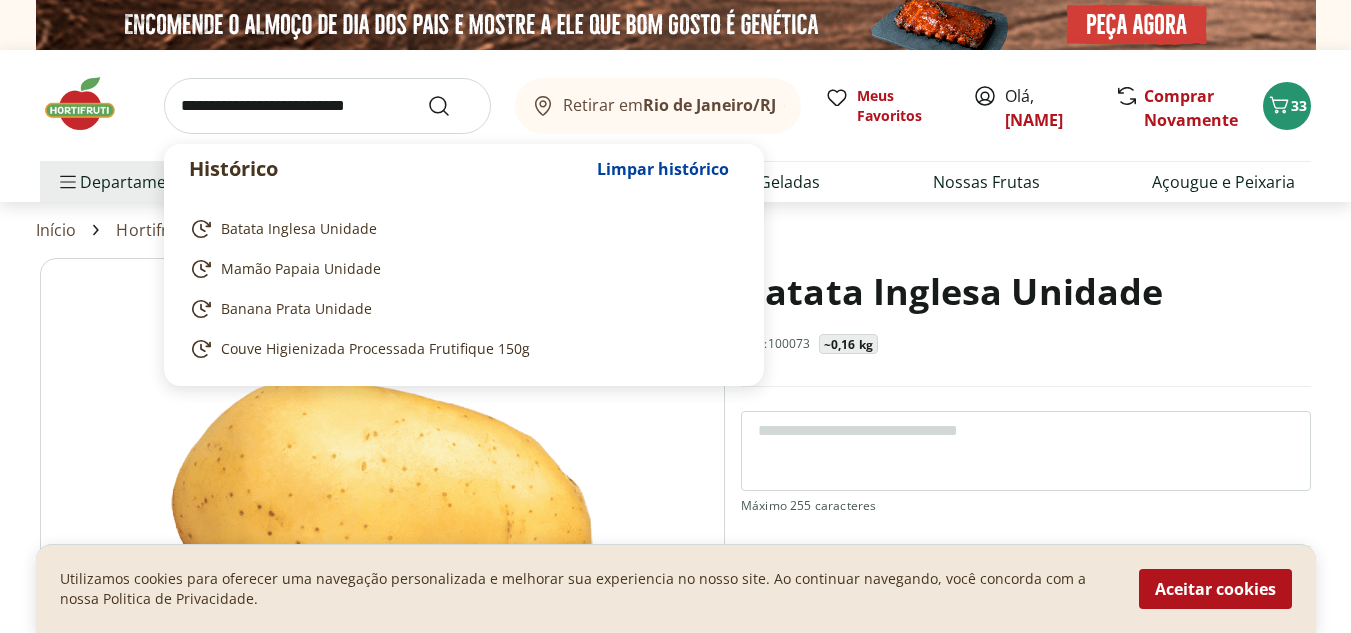 click at bounding box center [327, 106] 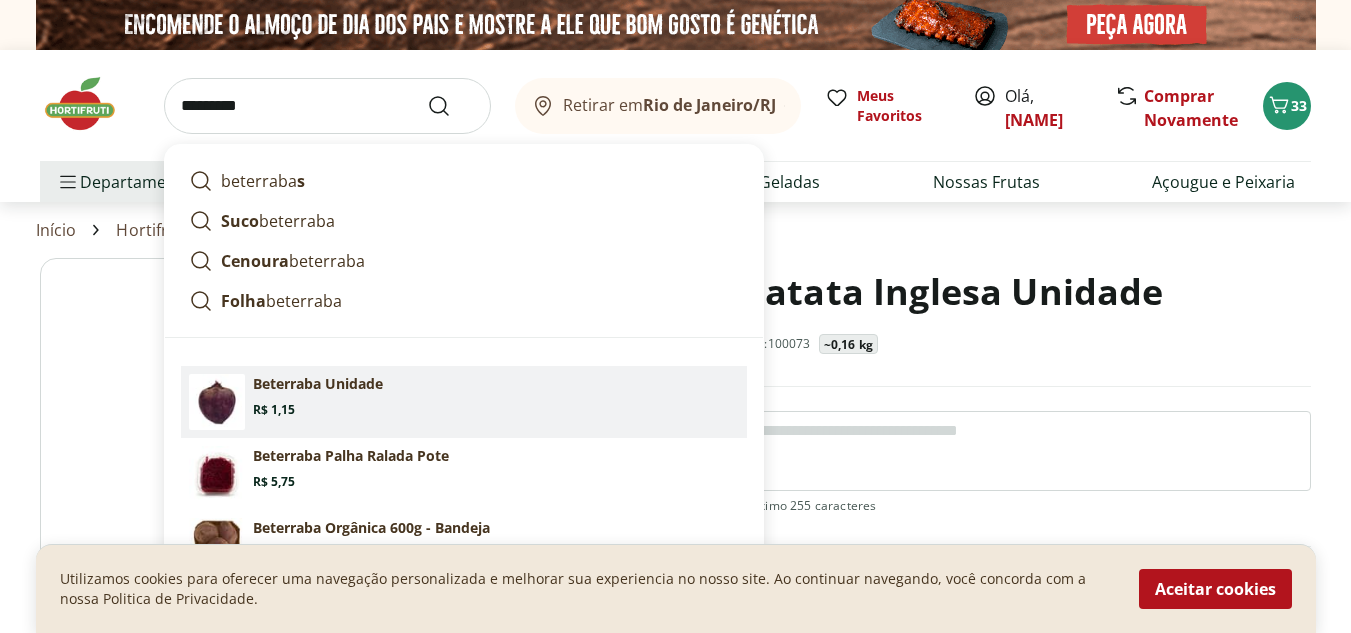 click on "Beterraba Unidade" at bounding box center [318, 384] 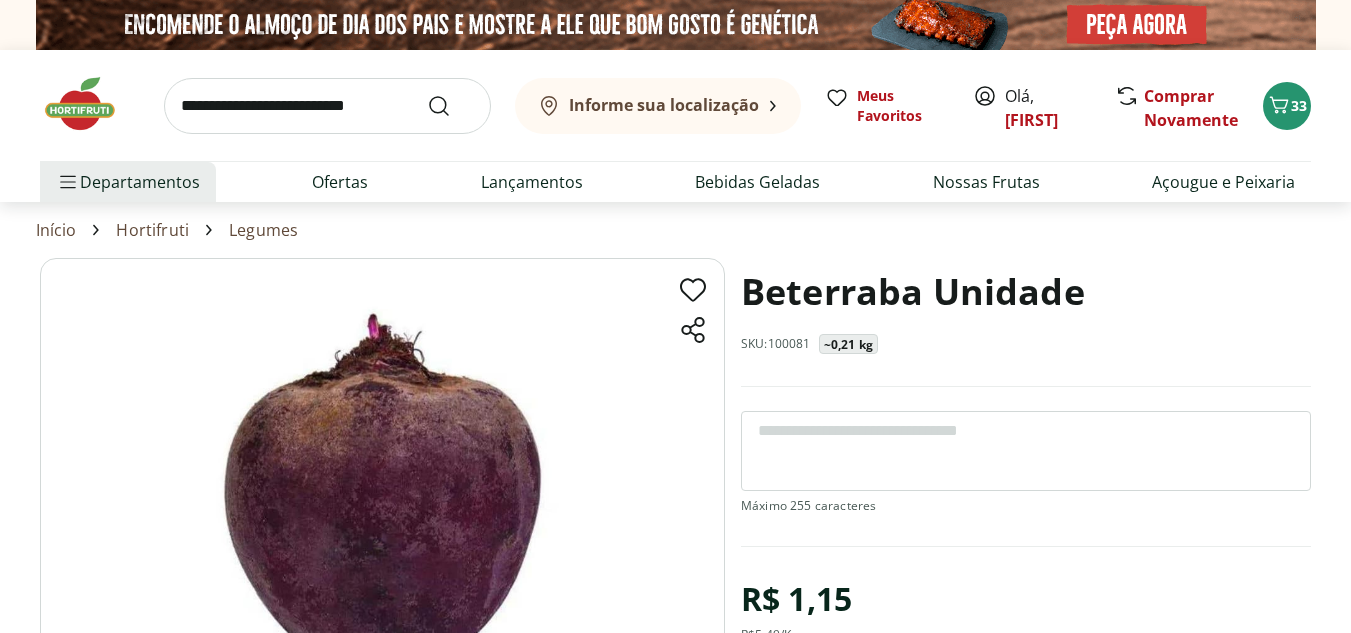 scroll, scrollTop: 0, scrollLeft: 0, axis: both 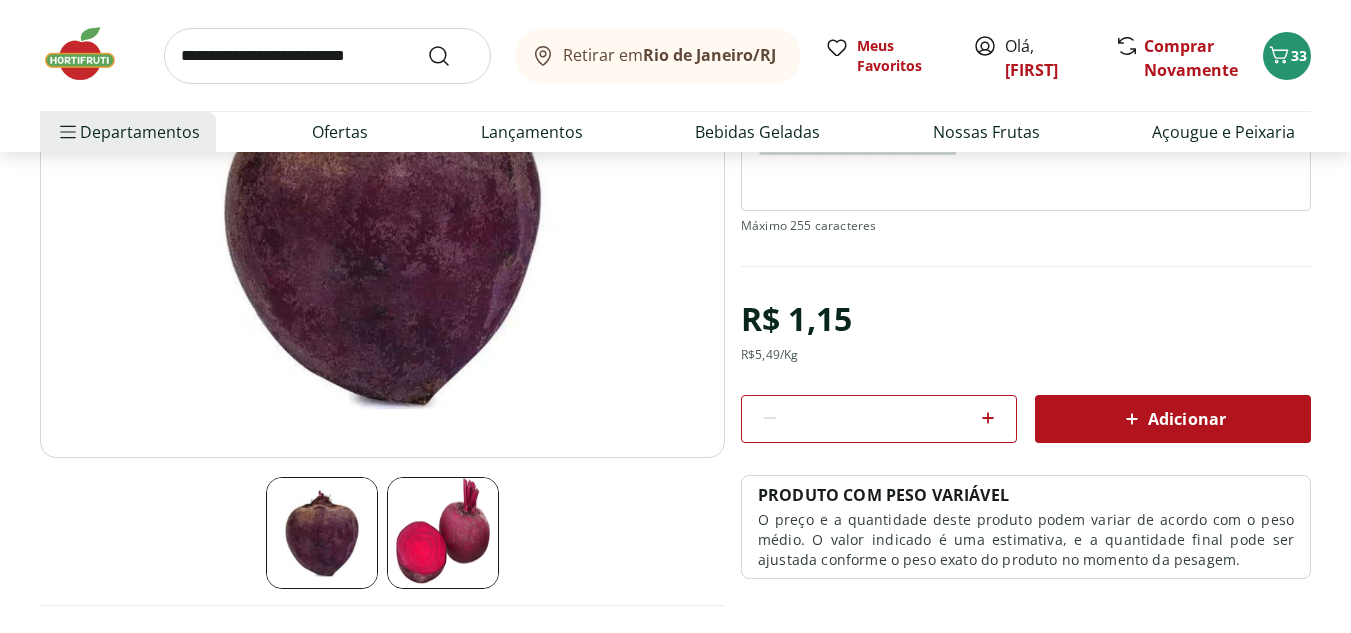 click 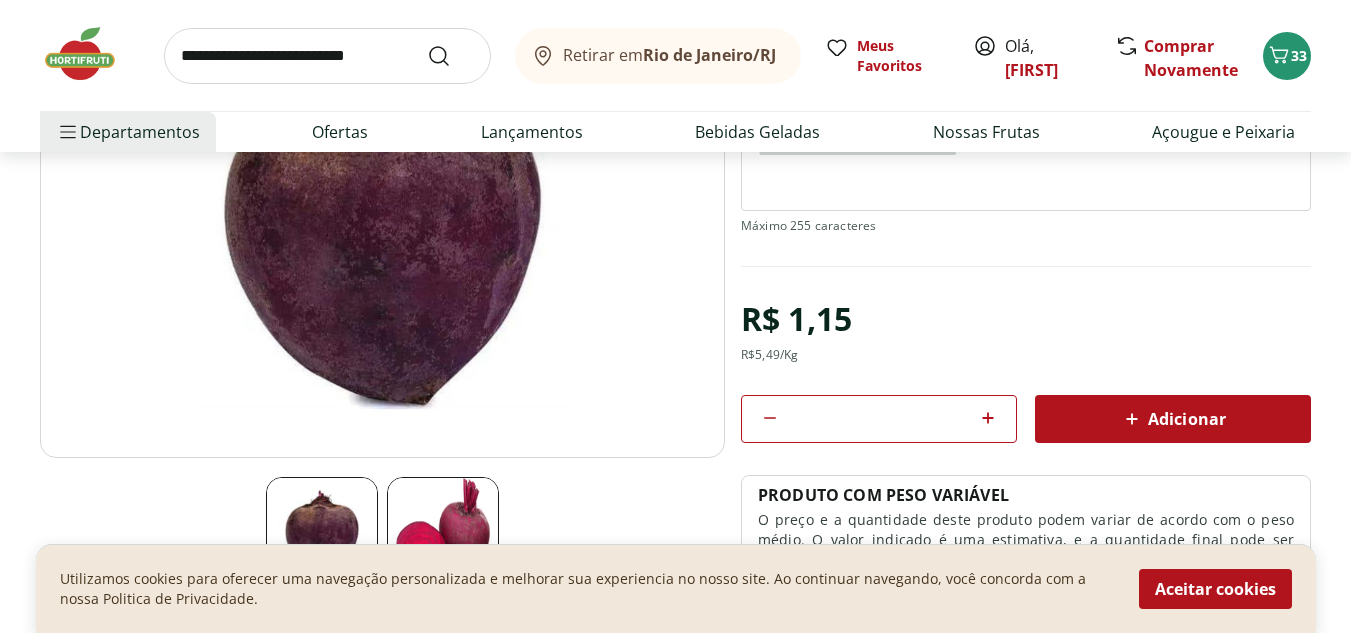click on "Adicionar" at bounding box center (1173, 419) 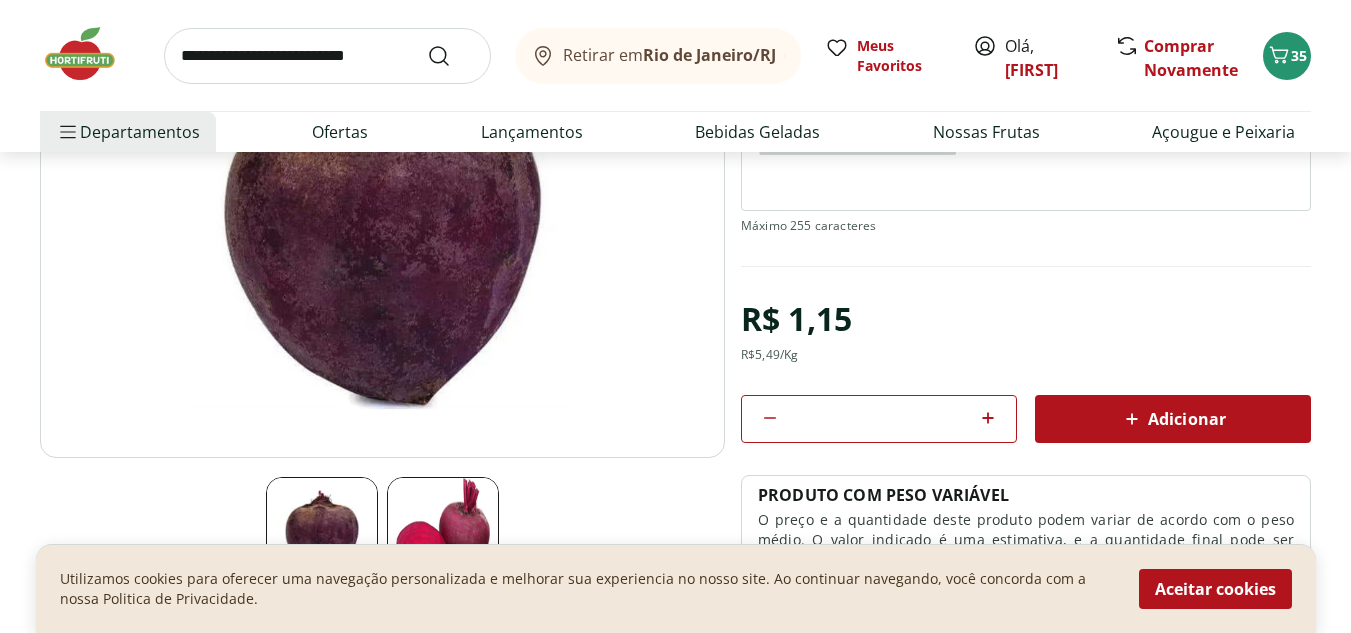 scroll, scrollTop: 0, scrollLeft: 0, axis: both 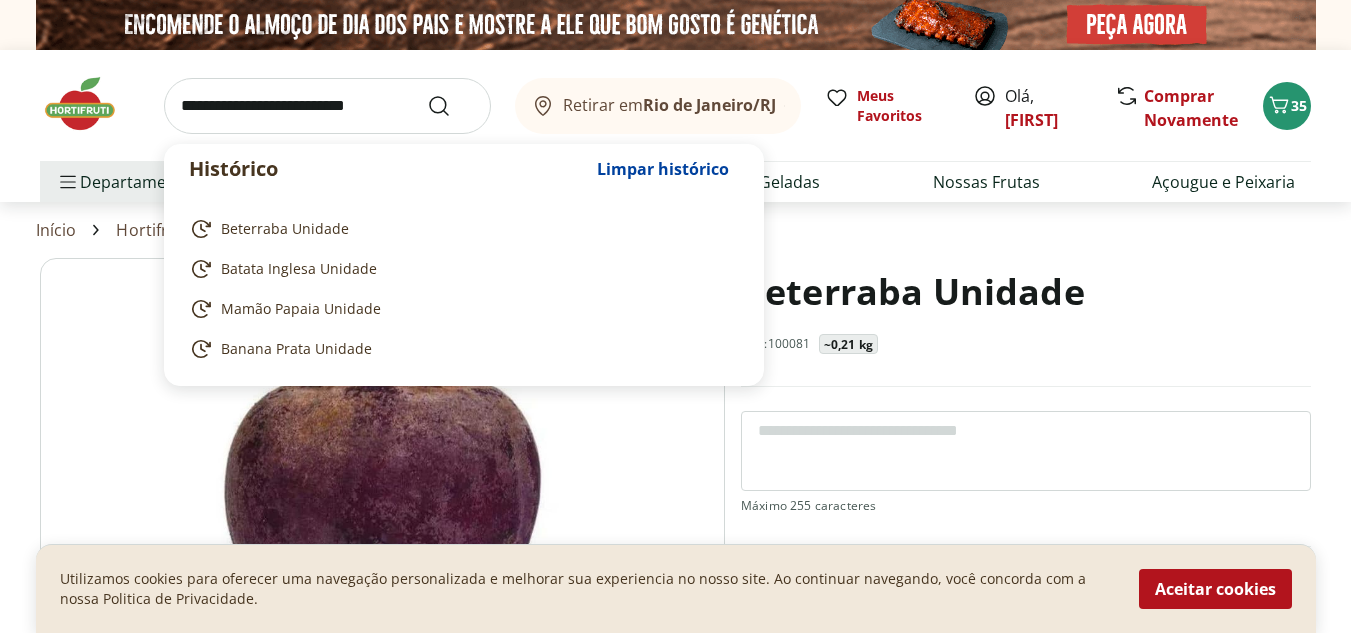 click at bounding box center (327, 106) 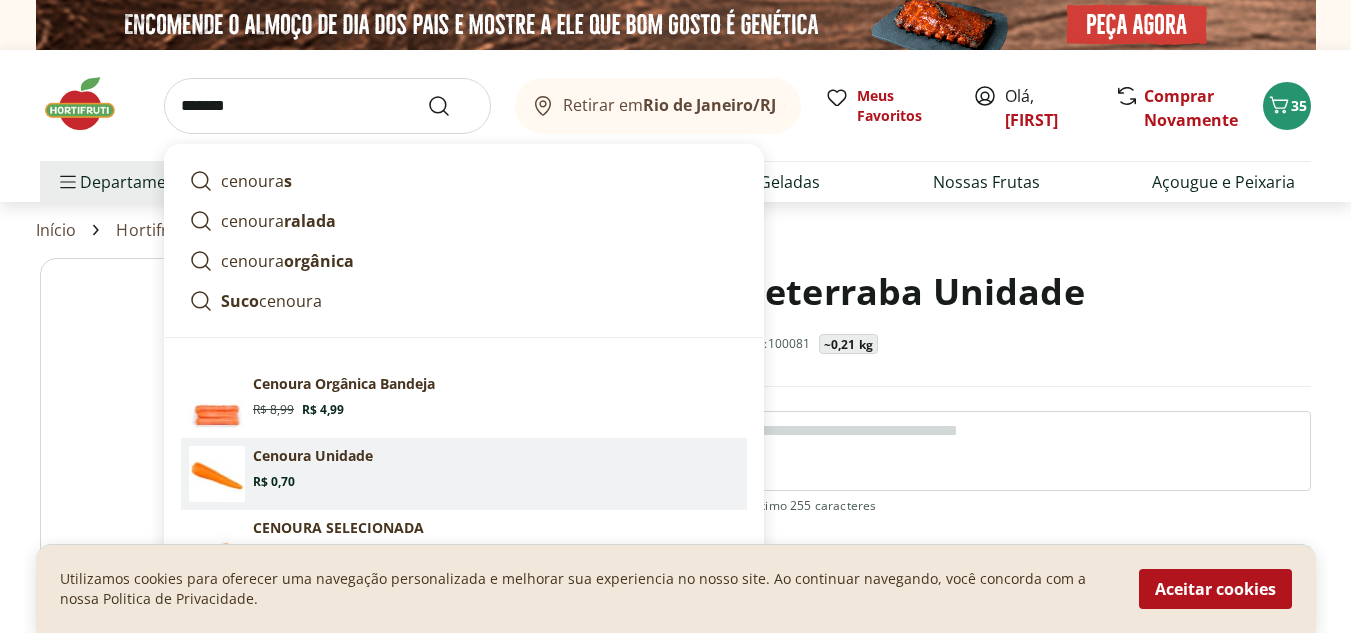click on "Cenoura Unidade Price: R$ 0,70" at bounding box center (496, 468) 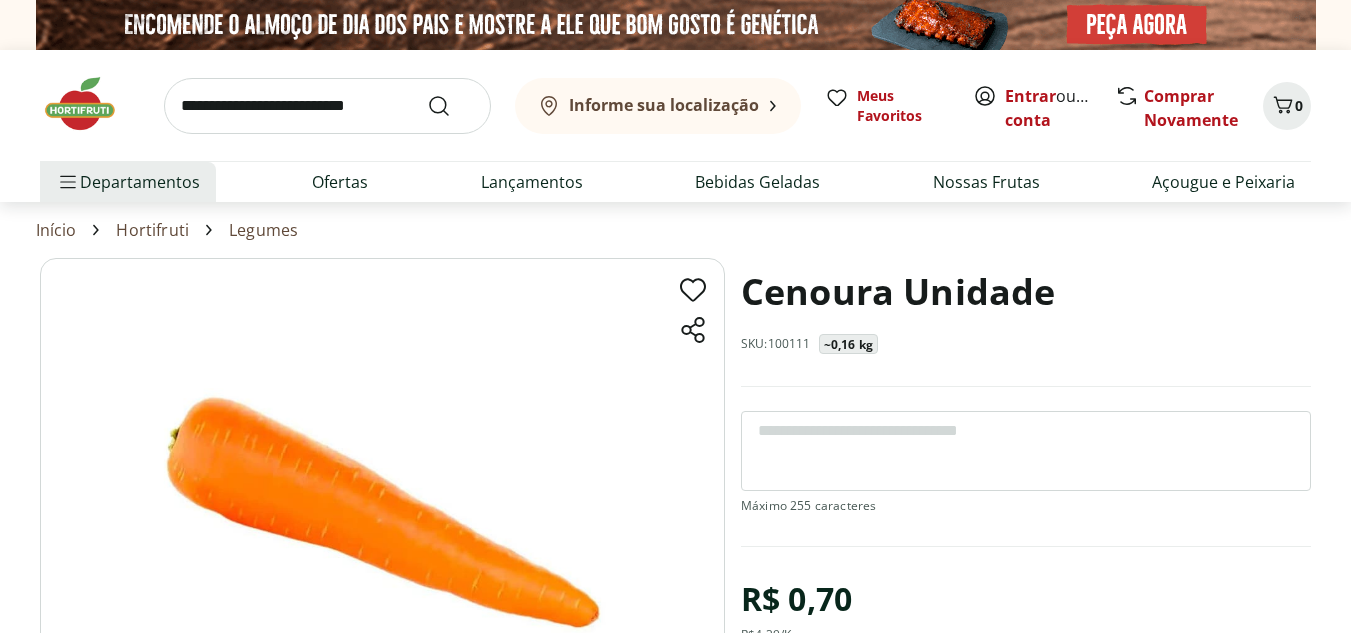 scroll, scrollTop: 0, scrollLeft: 0, axis: both 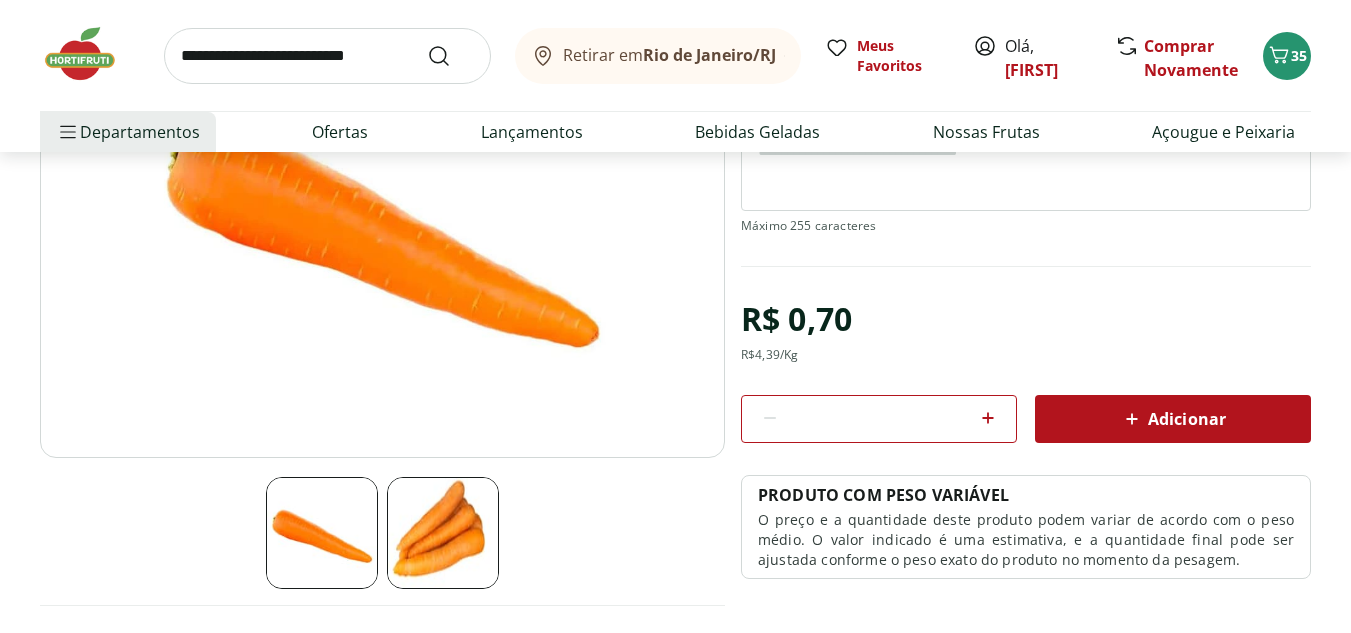 click at bounding box center [988, 419] 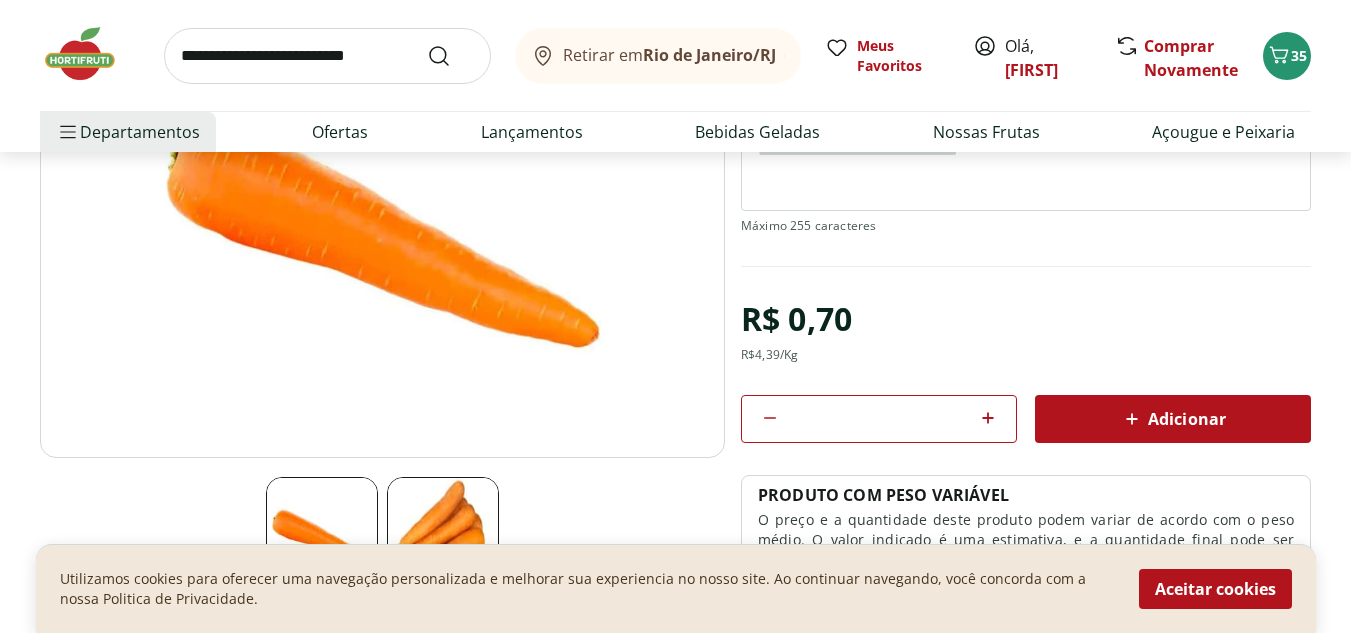 click on "Adicionar" at bounding box center [1173, 419] 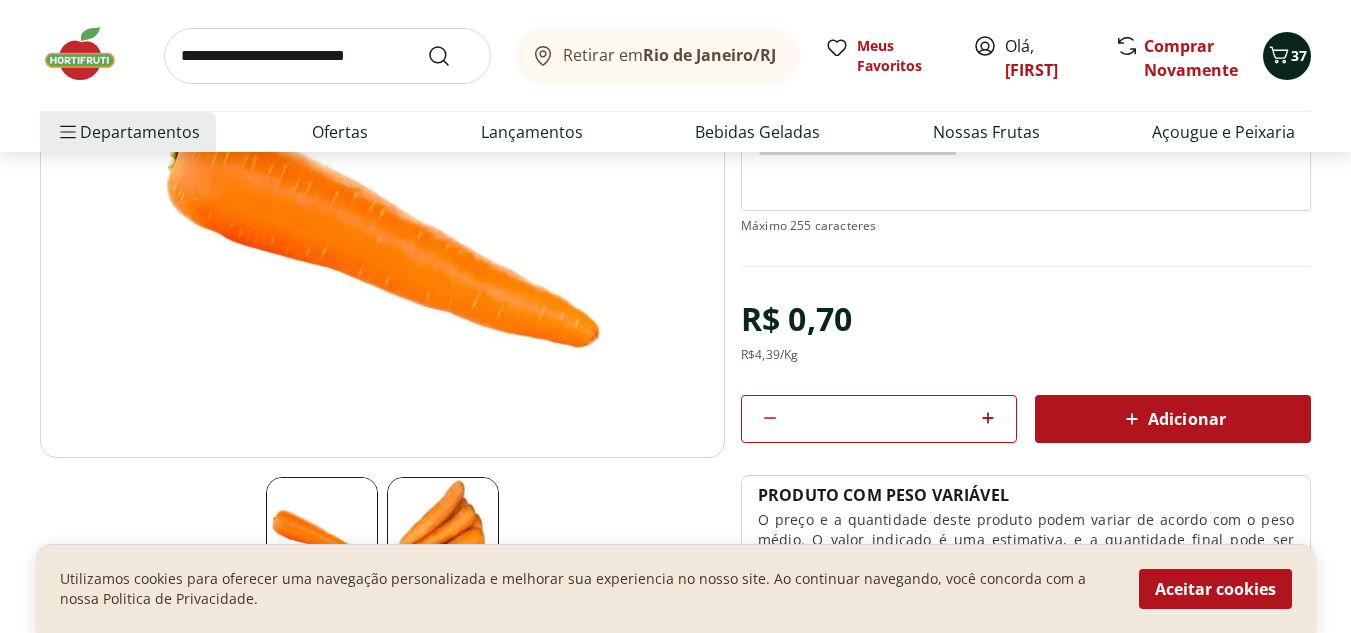 click 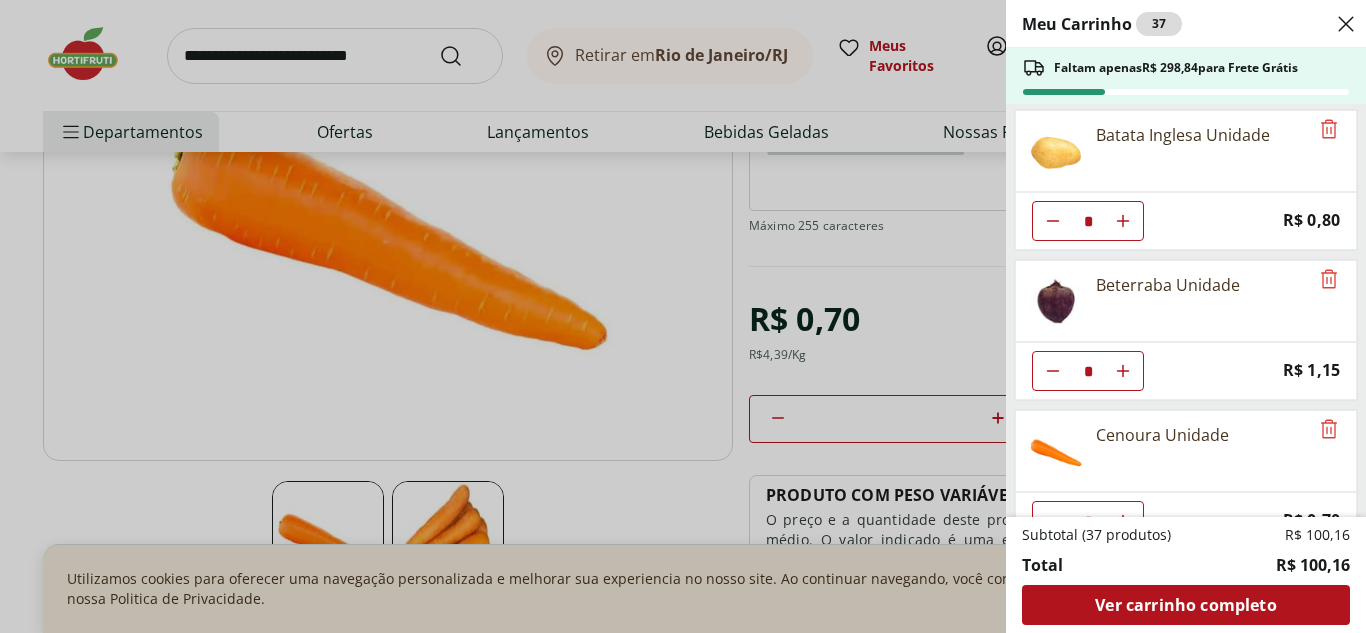 scroll, scrollTop: 1695, scrollLeft: 0, axis: vertical 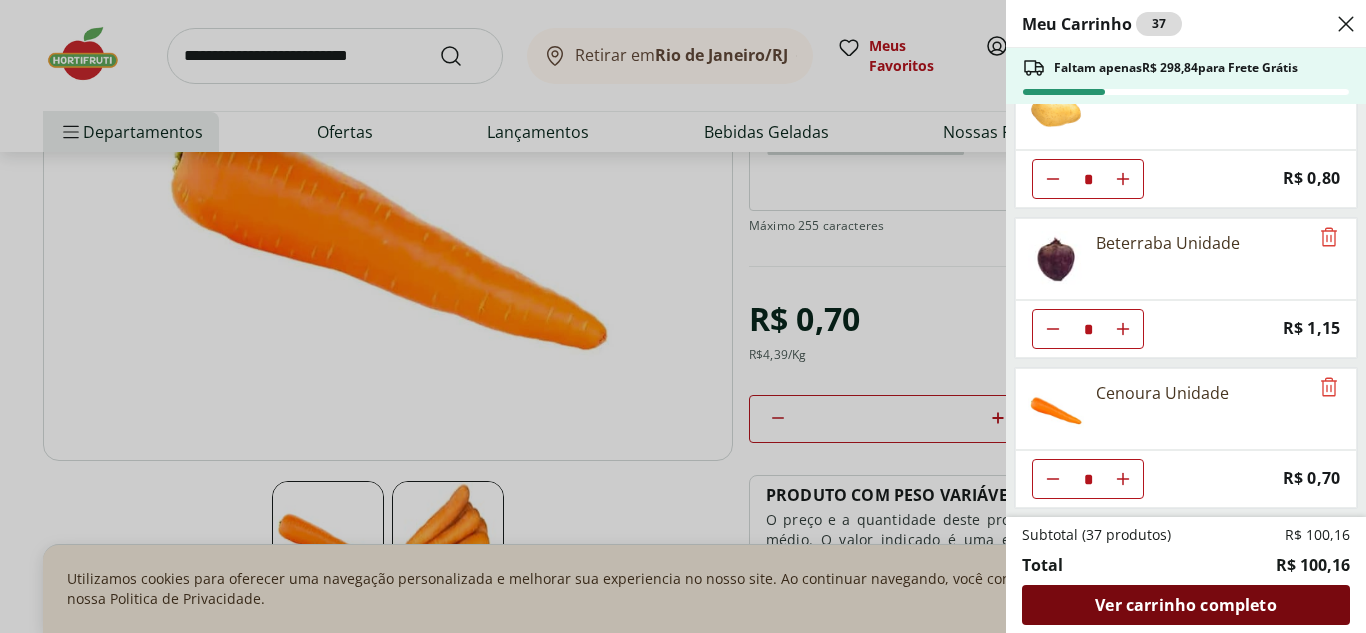 click on "Ver carrinho completo" at bounding box center (1185, 605) 